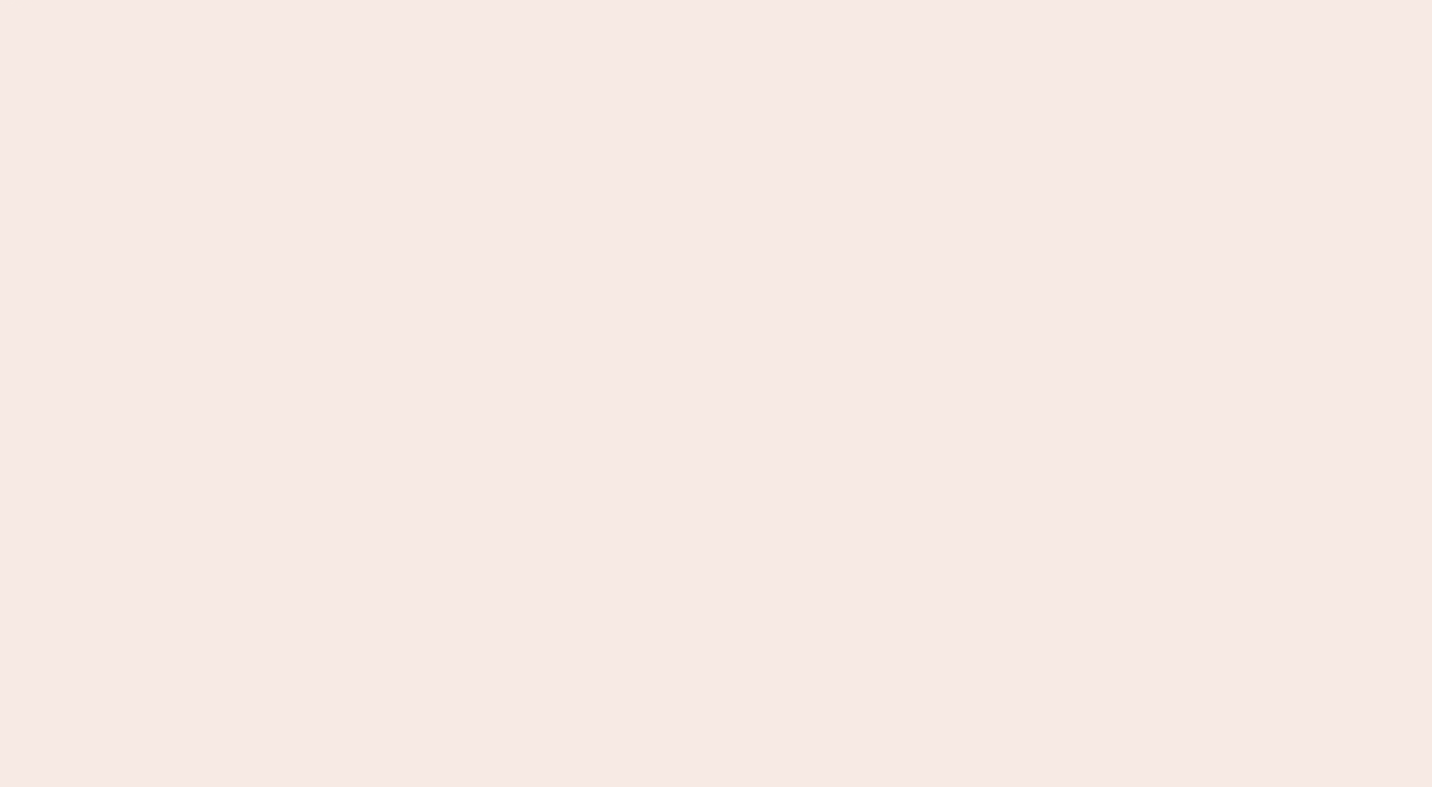 scroll, scrollTop: 0, scrollLeft: 0, axis: both 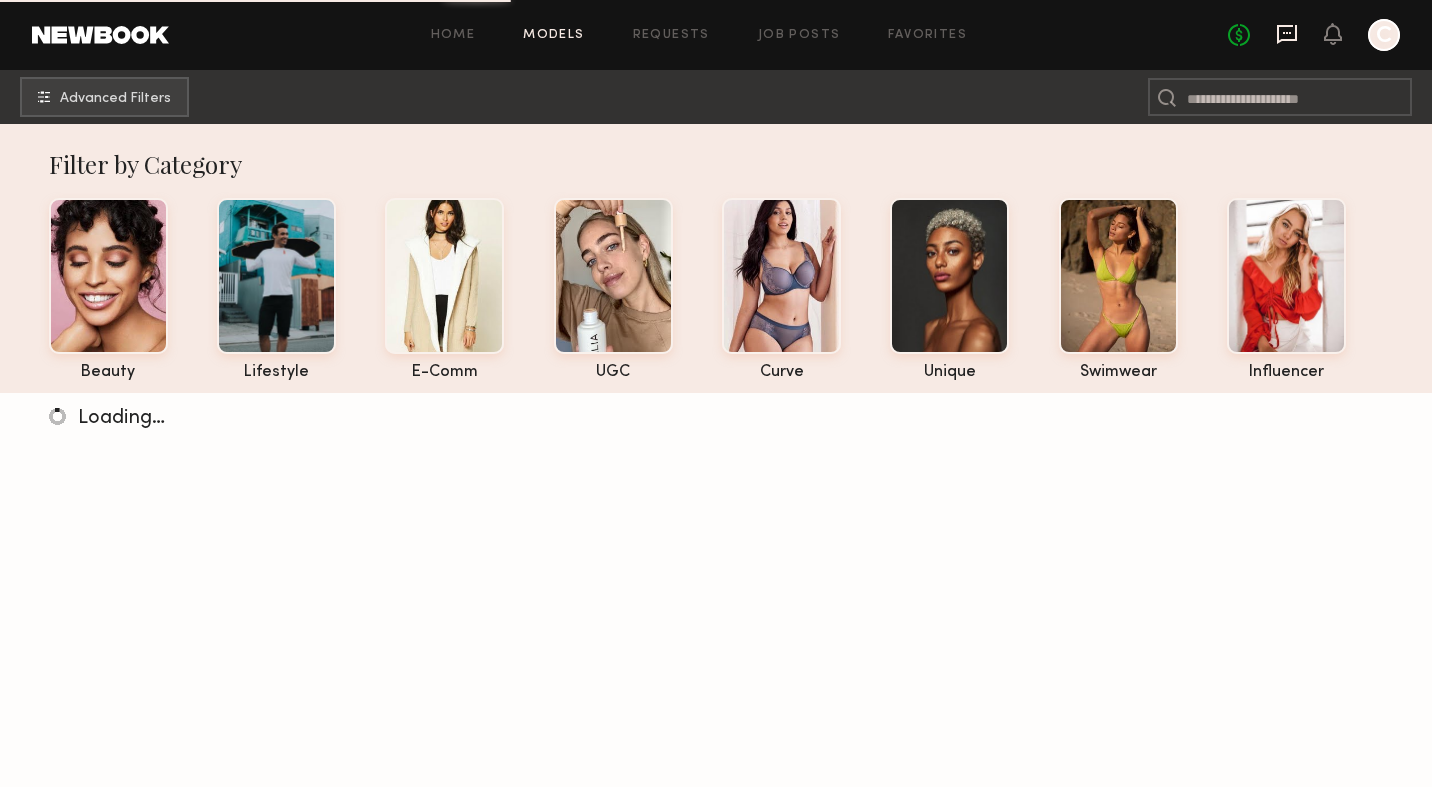 click 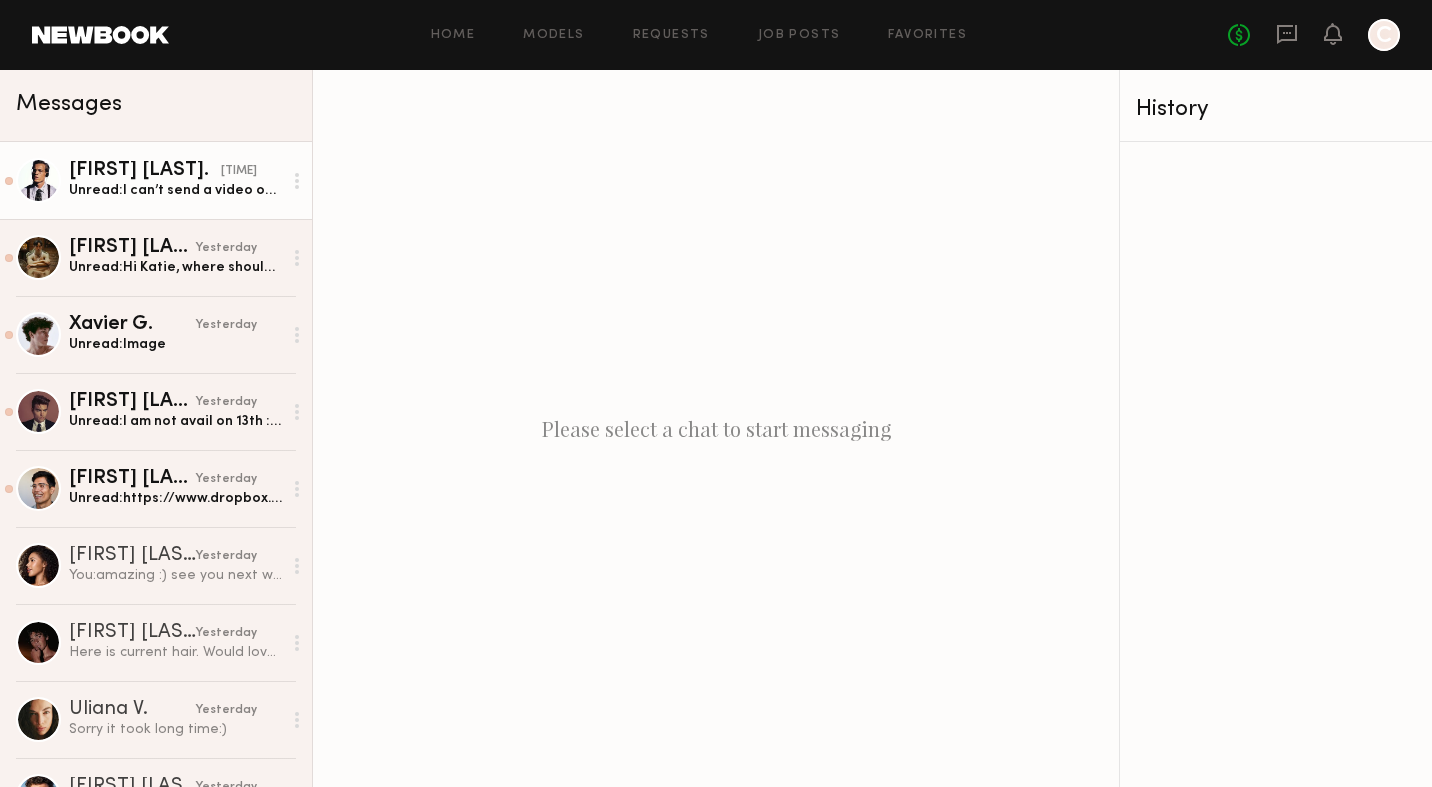 click on "[FIRST] [LAST]." 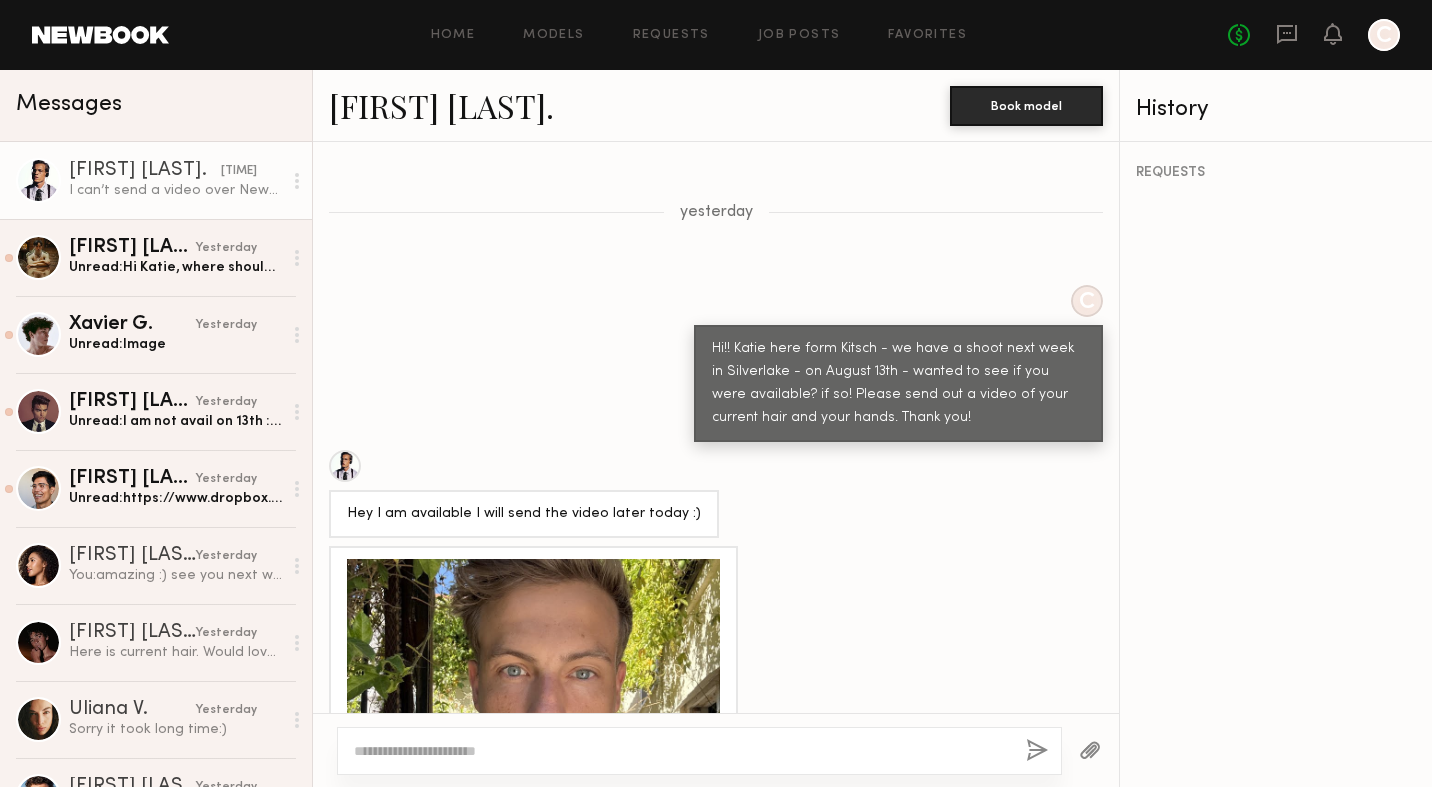 scroll, scrollTop: 1916, scrollLeft: 0, axis: vertical 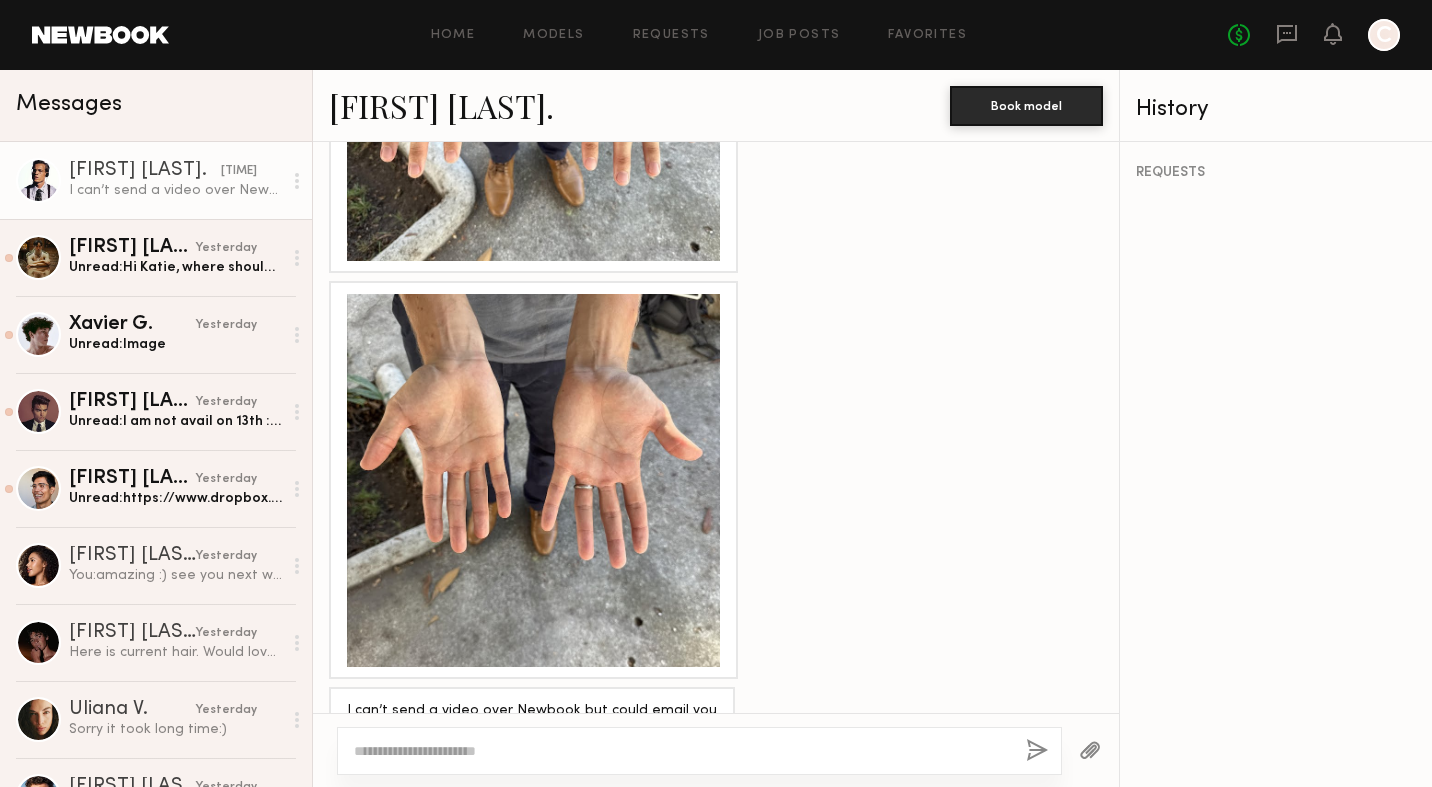 click 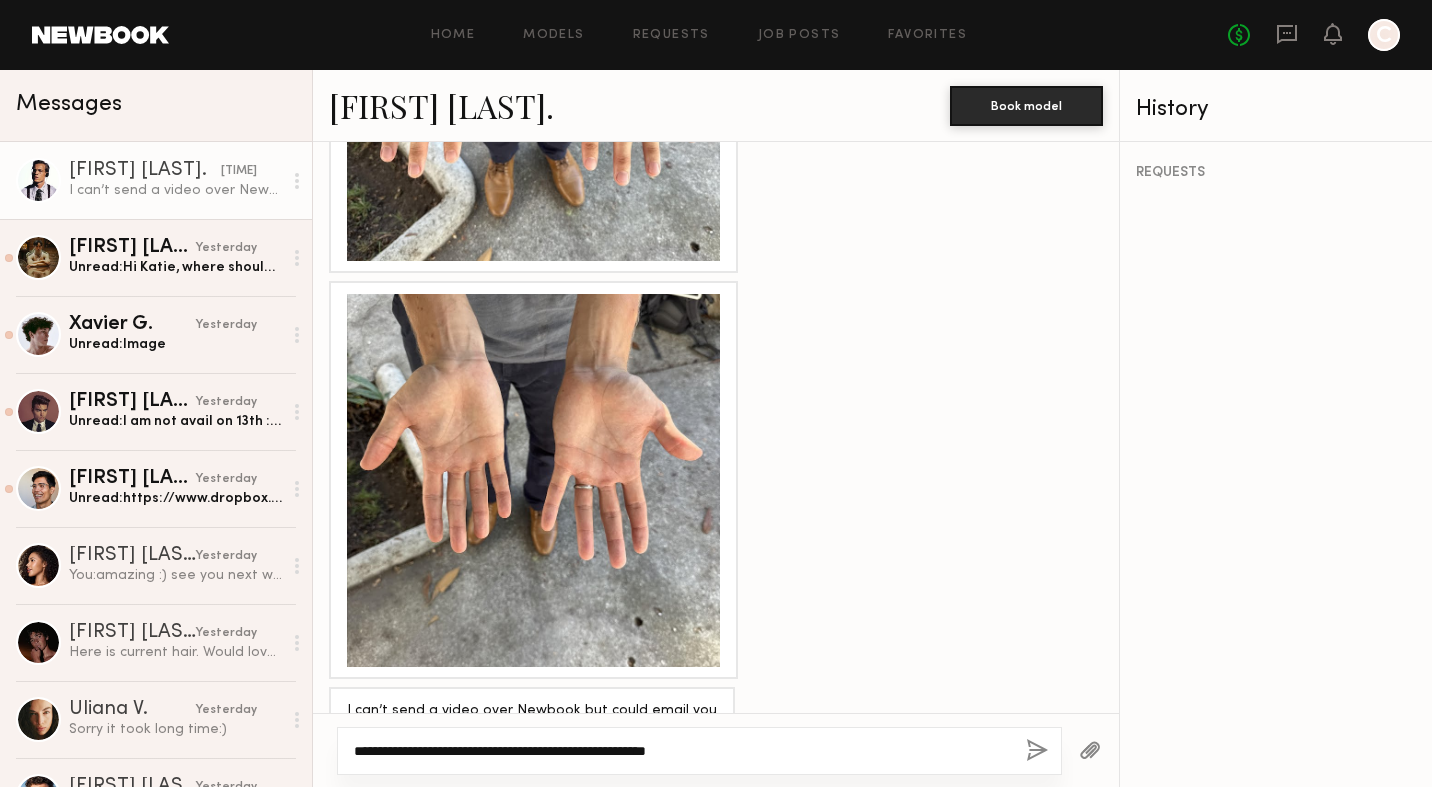 type on "**********" 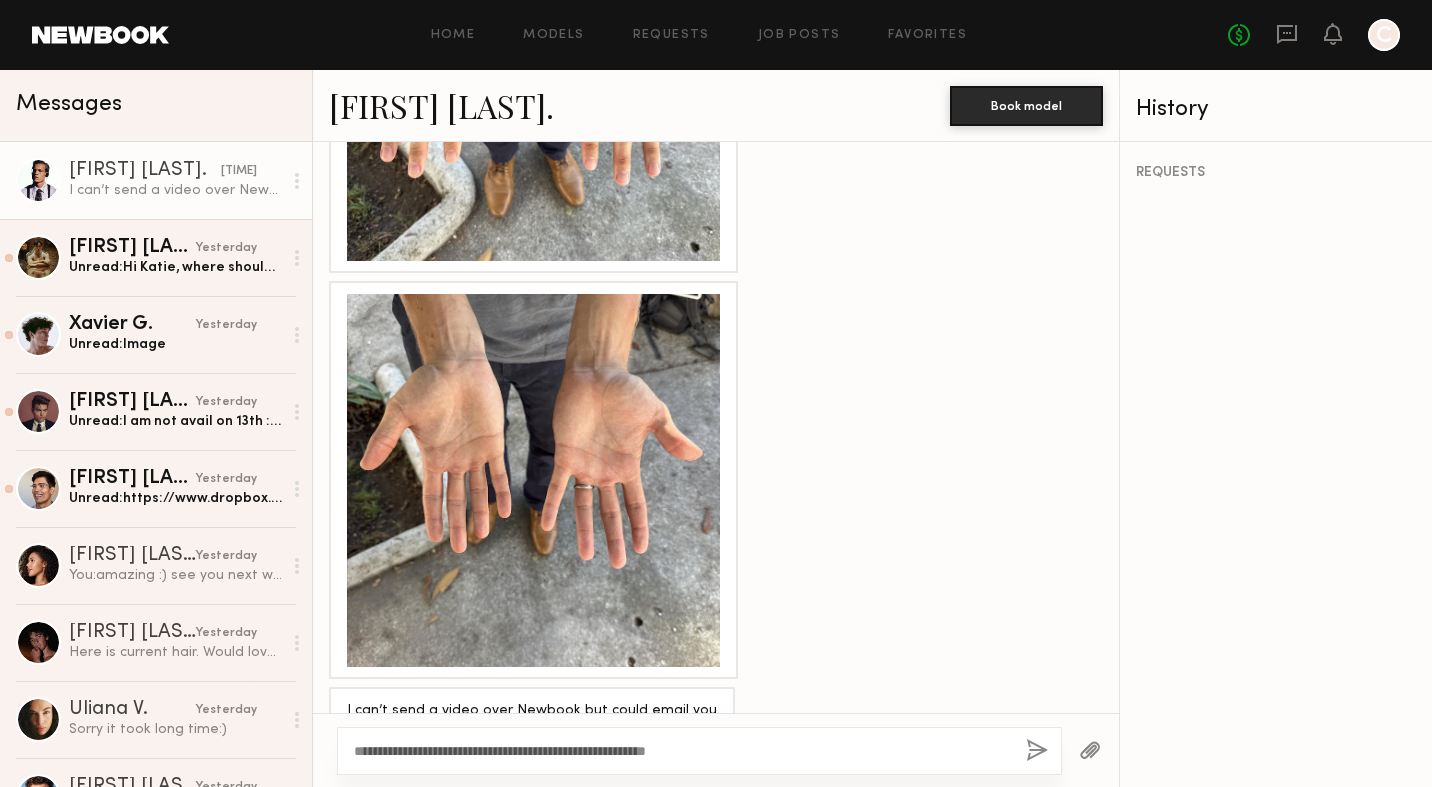 click 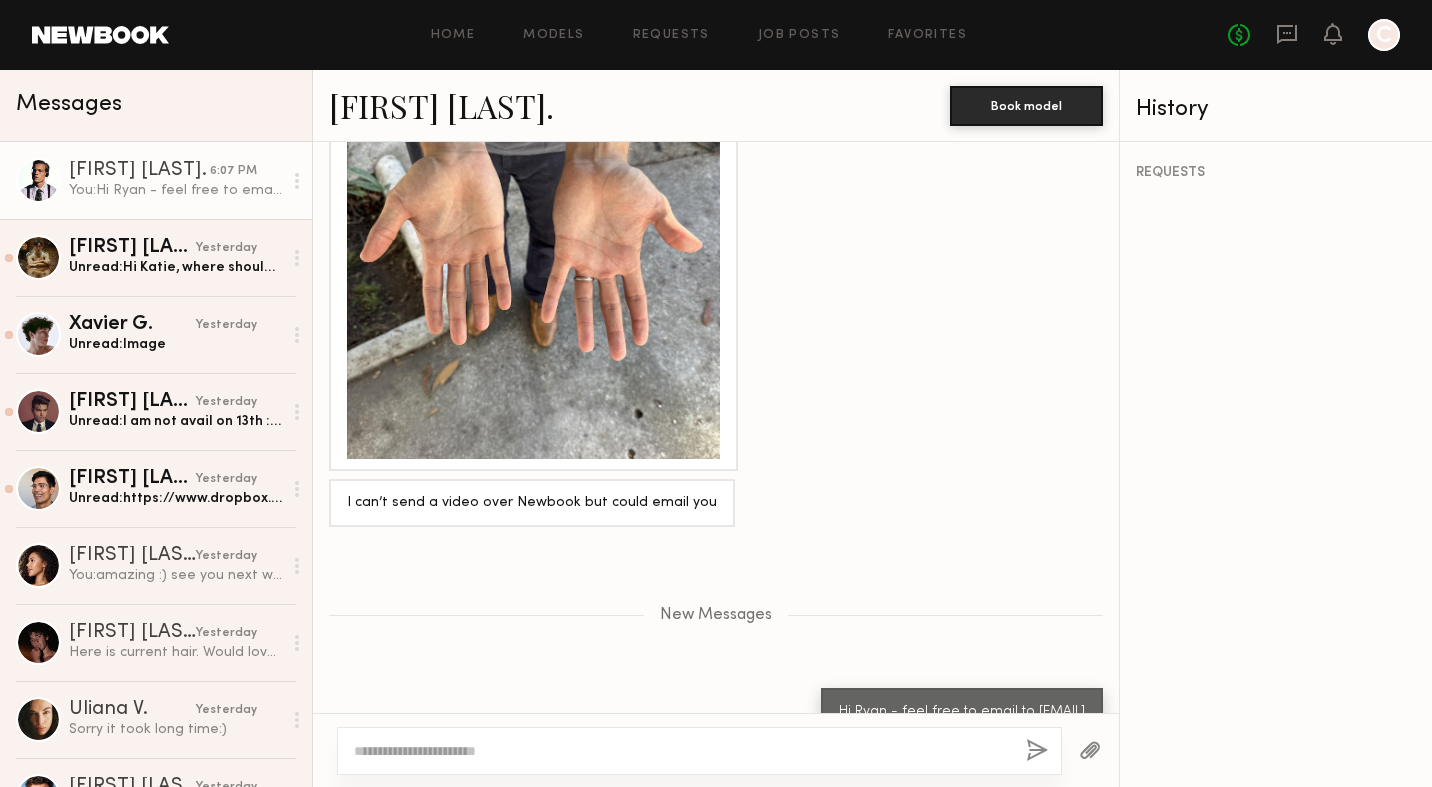 scroll, scrollTop: 2249, scrollLeft: 0, axis: vertical 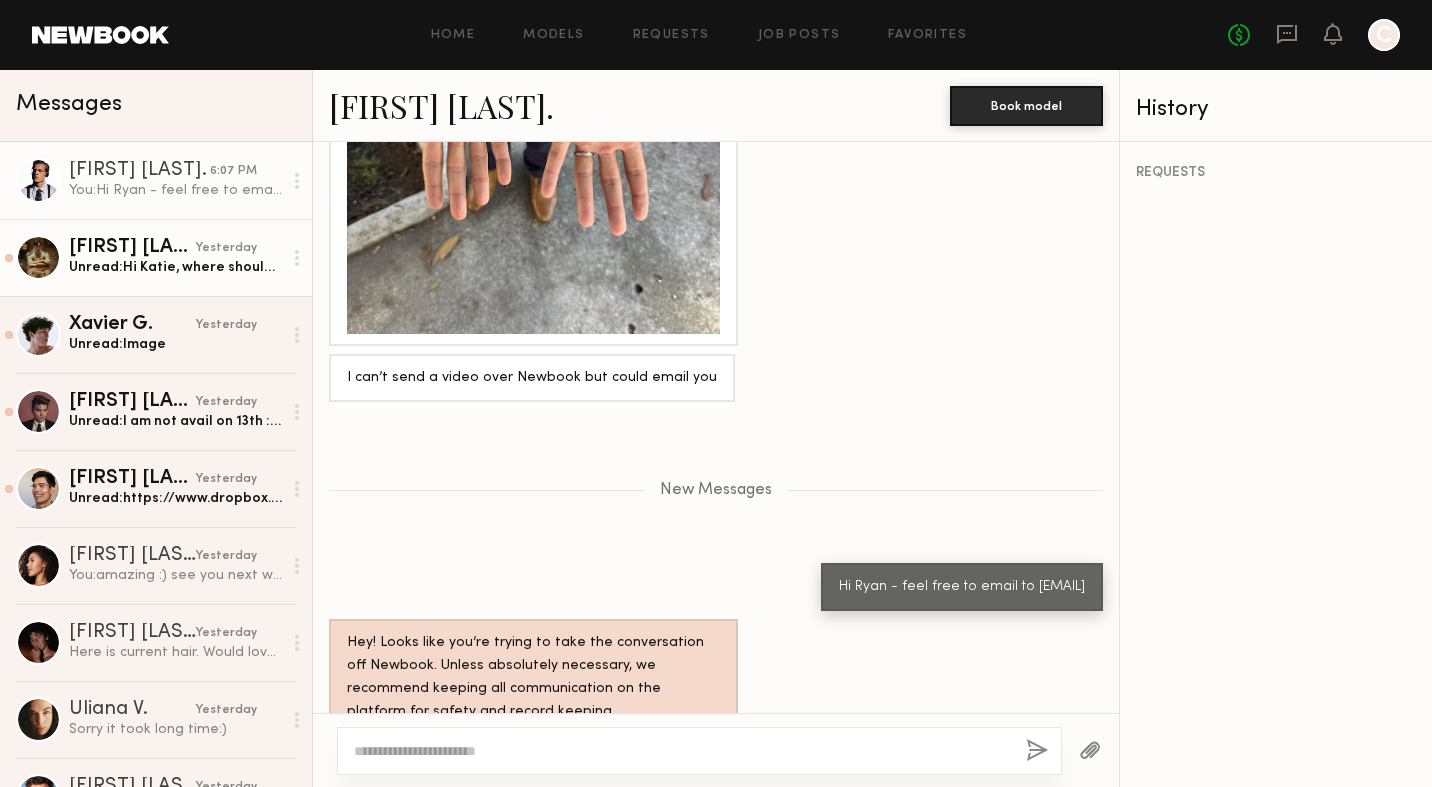 click on "[FIRST] [LAST]." 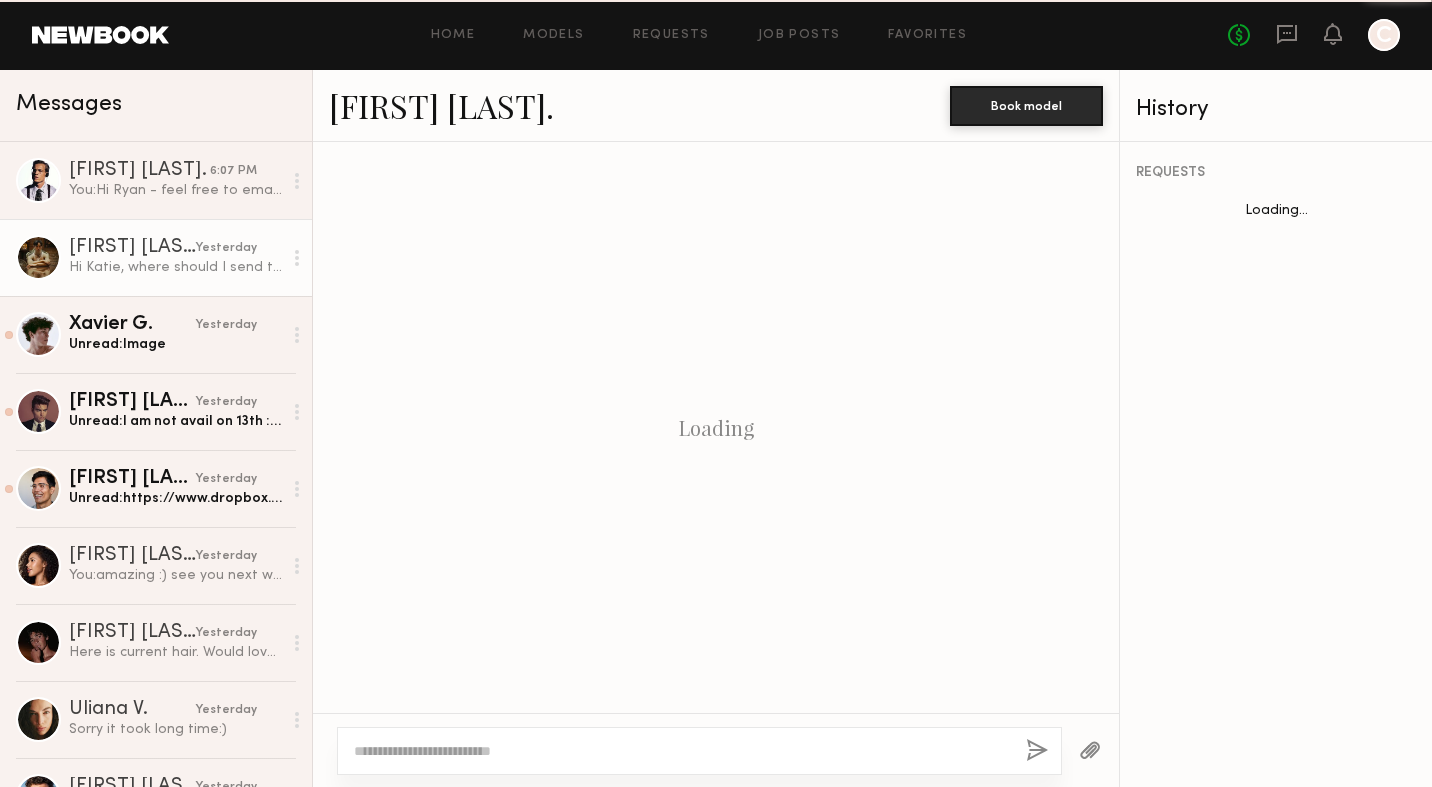 scroll, scrollTop: 2007, scrollLeft: 0, axis: vertical 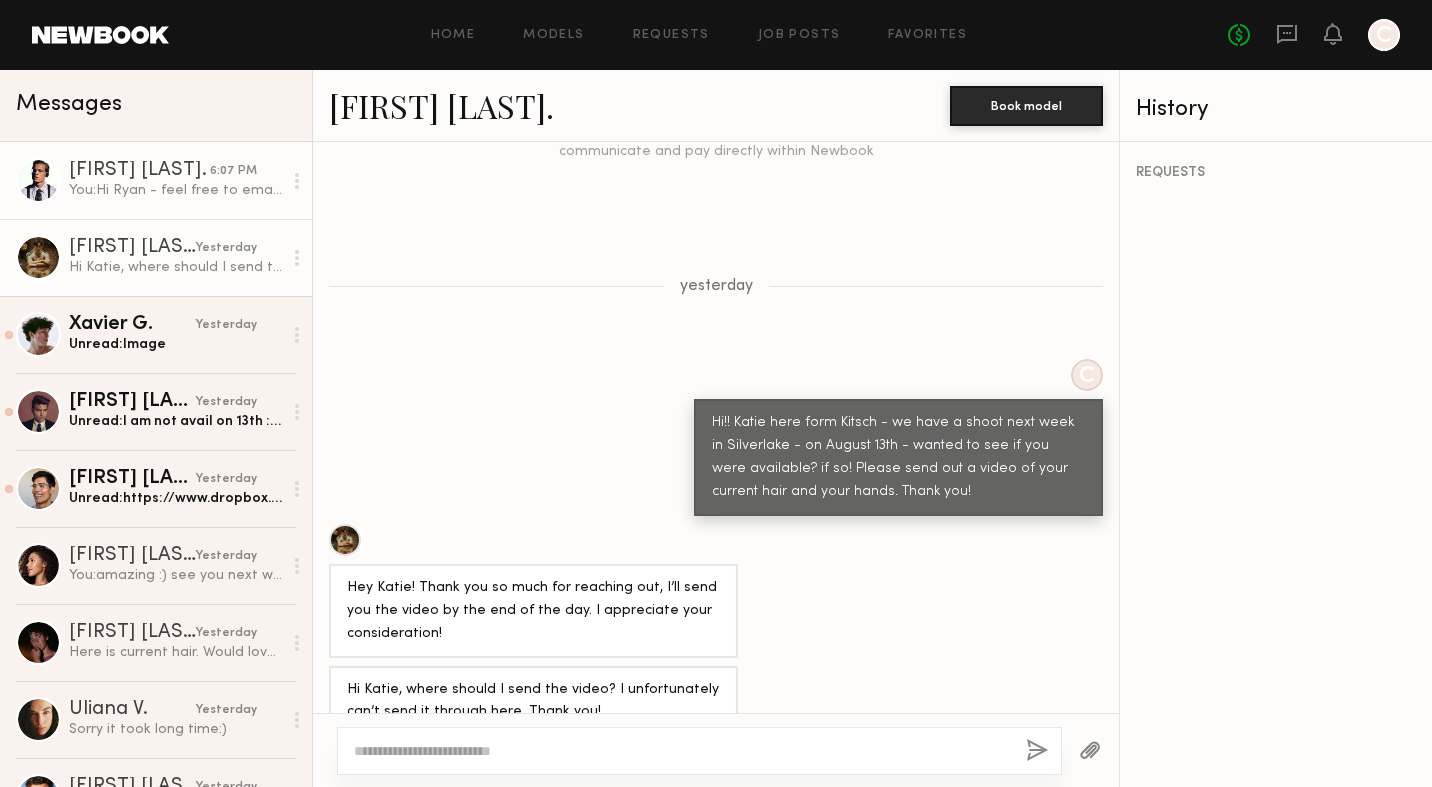 click on "[FIRST] [LAST]." 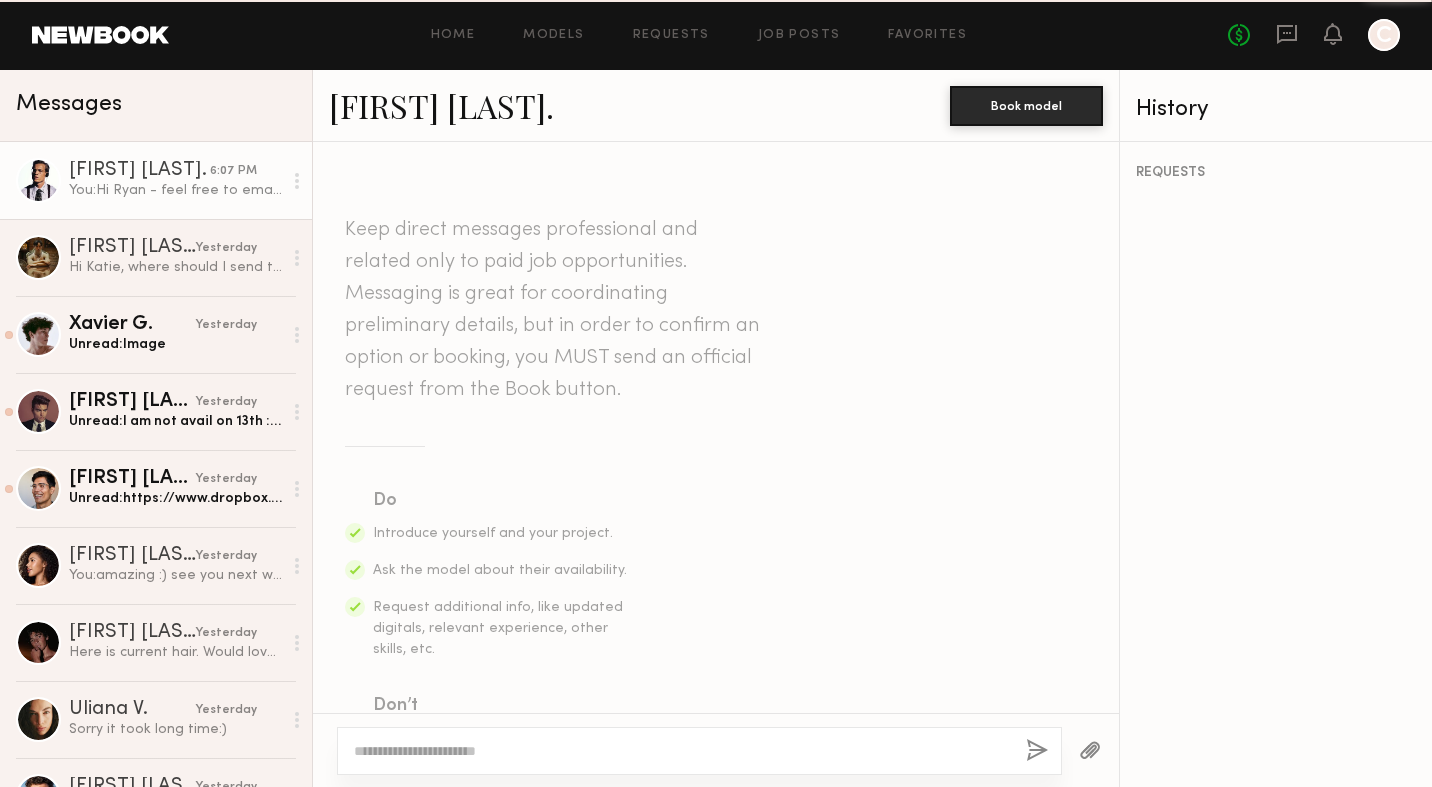 scroll, scrollTop: 2097, scrollLeft: 0, axis: vertical 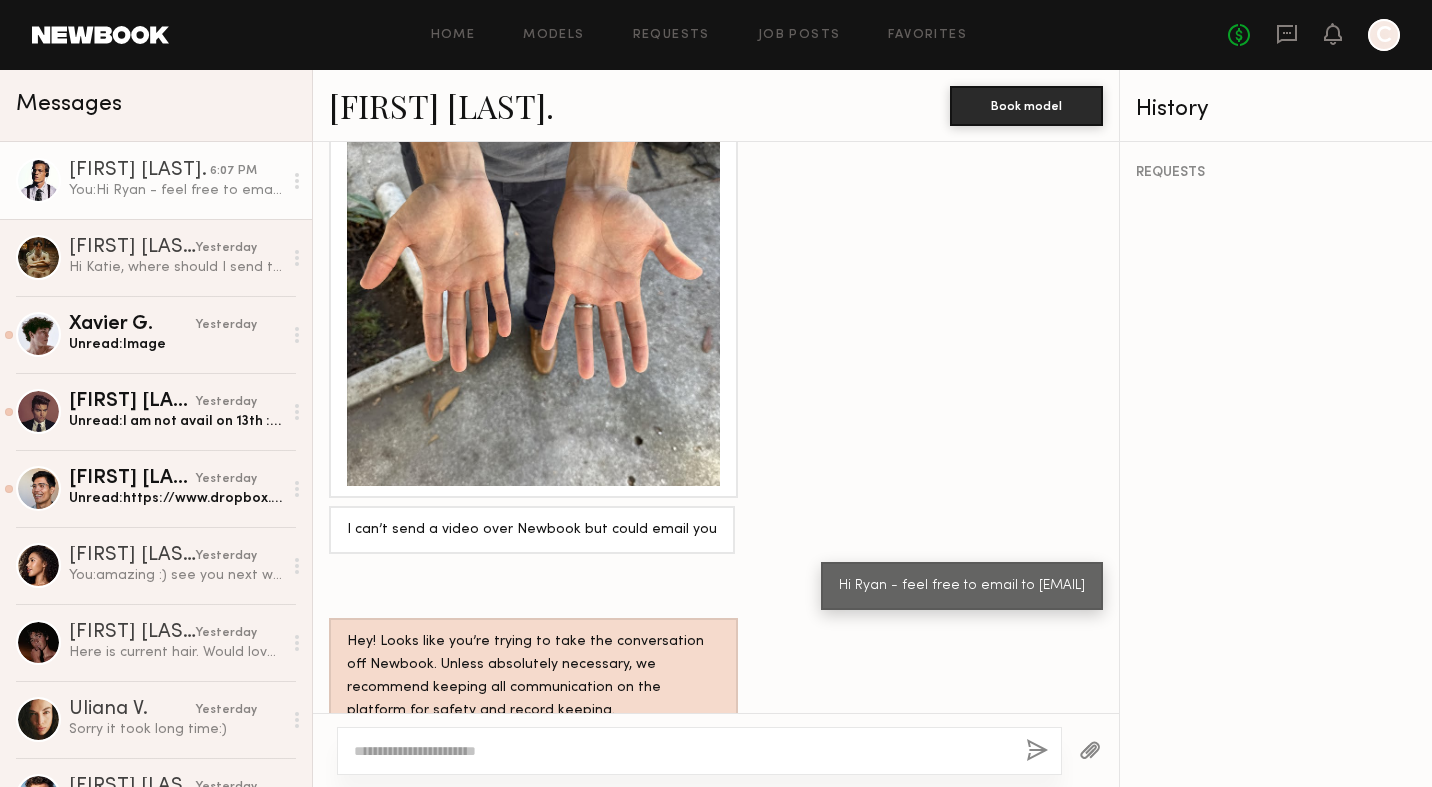 drag, startPoint x: 784, startPoint y: 546, endPoint x: 1100, endPoint y: 559, distance: 316.2673 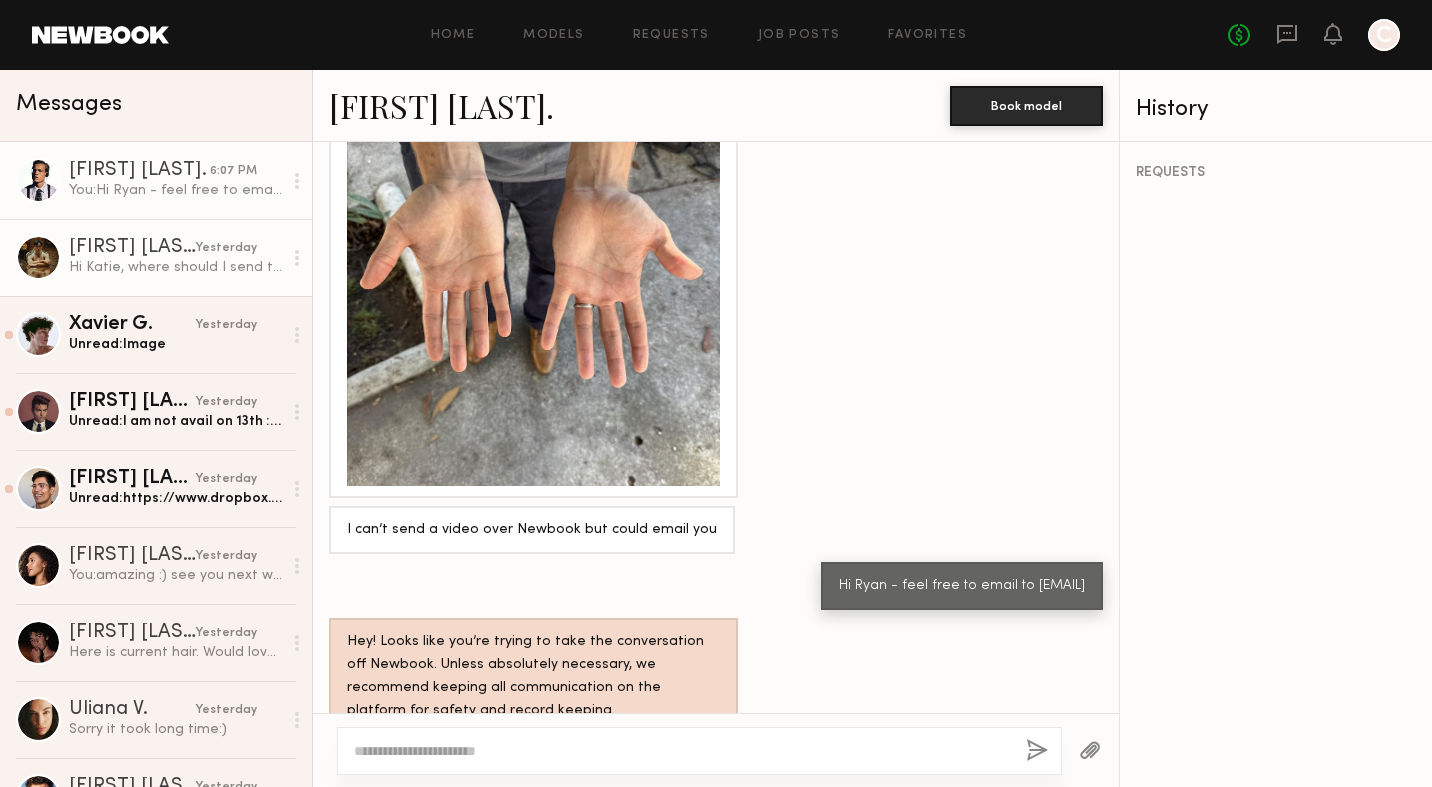click on "Hi Katie, where should I send the video? I unfortunately can’t send it through here. Thank you!" 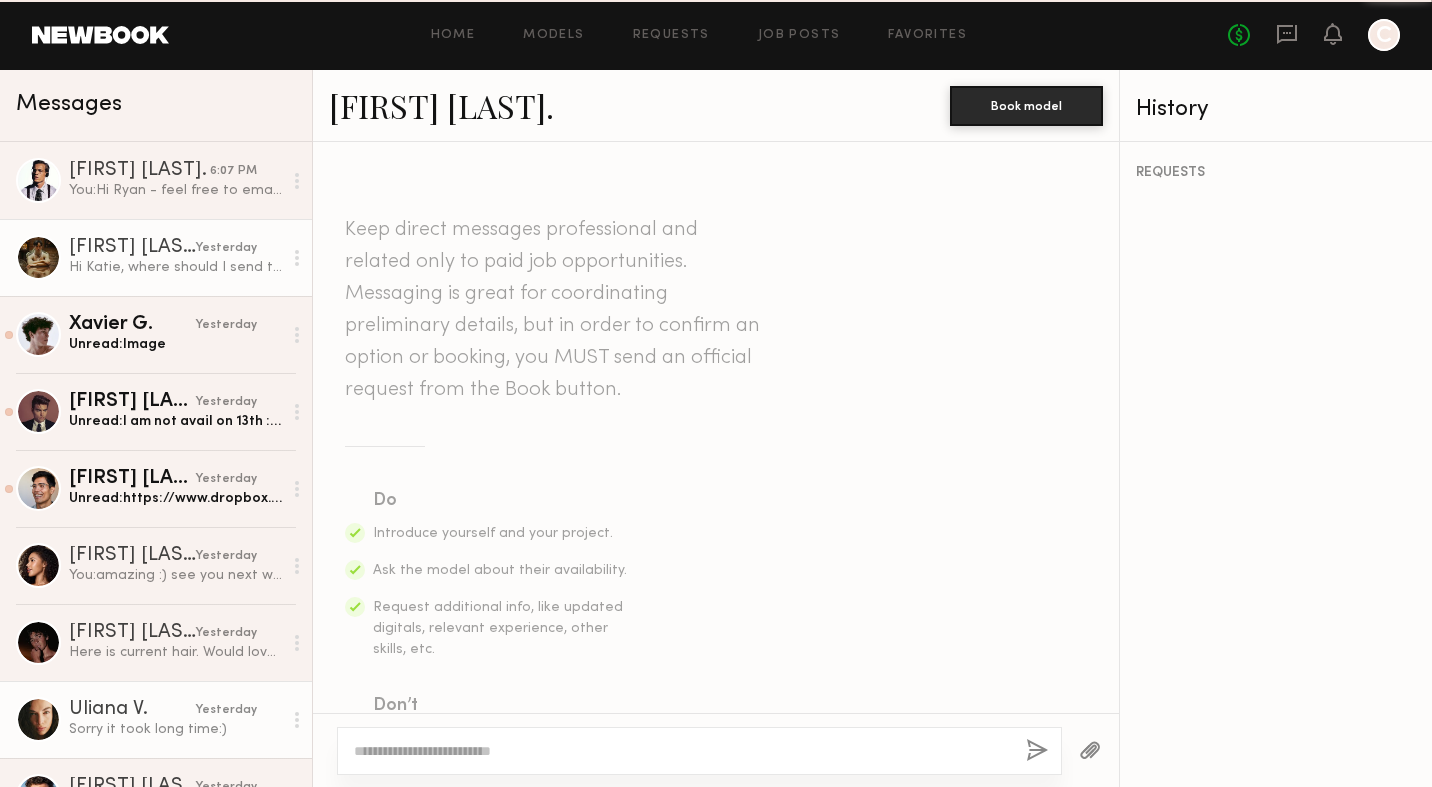 scroll, scrollTop: 2007, scrollLeft: 0, axis: vertical 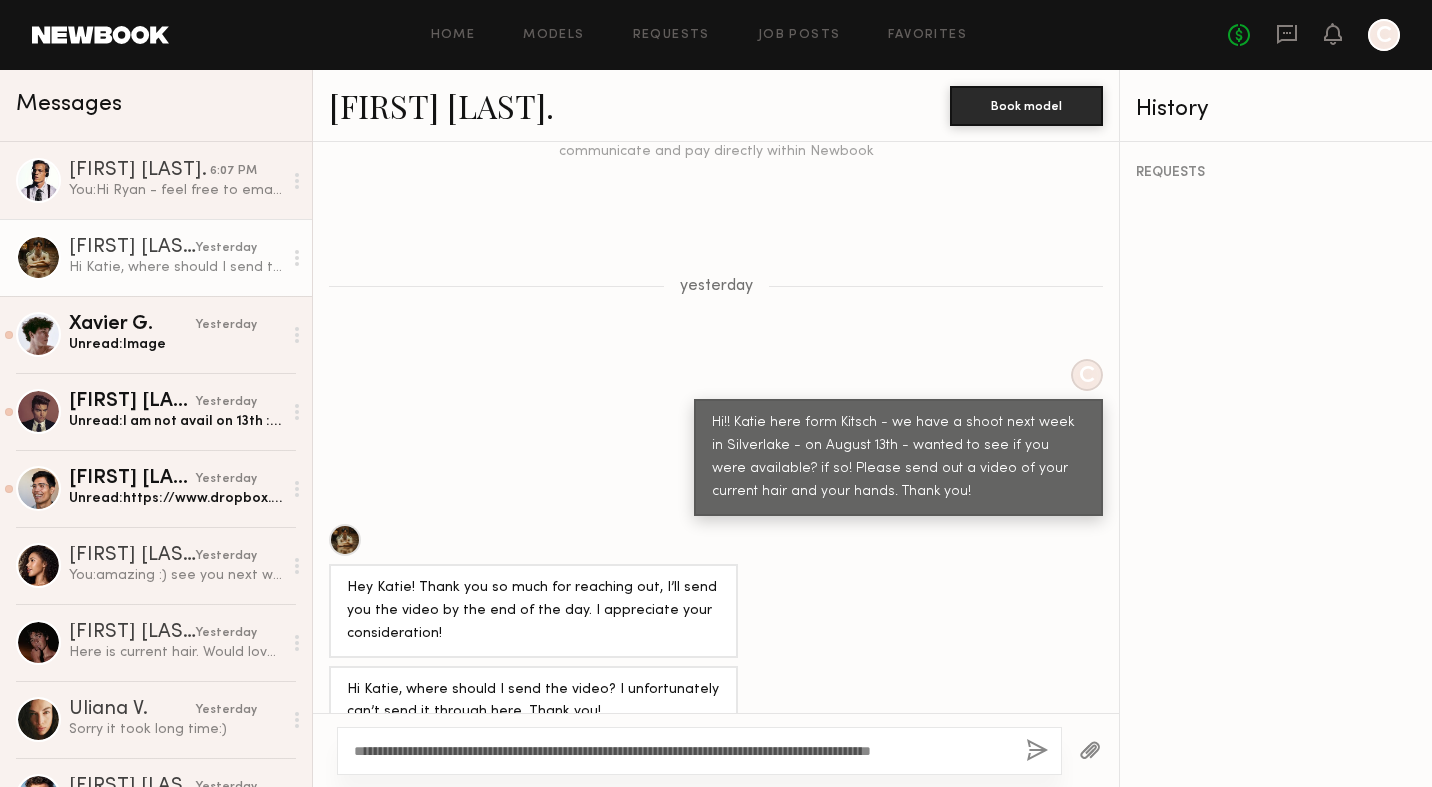 drag, startPoint x: 810, startPoint y: 746, endPoint x: 688, endPoint y: 745, distance: 122.0041 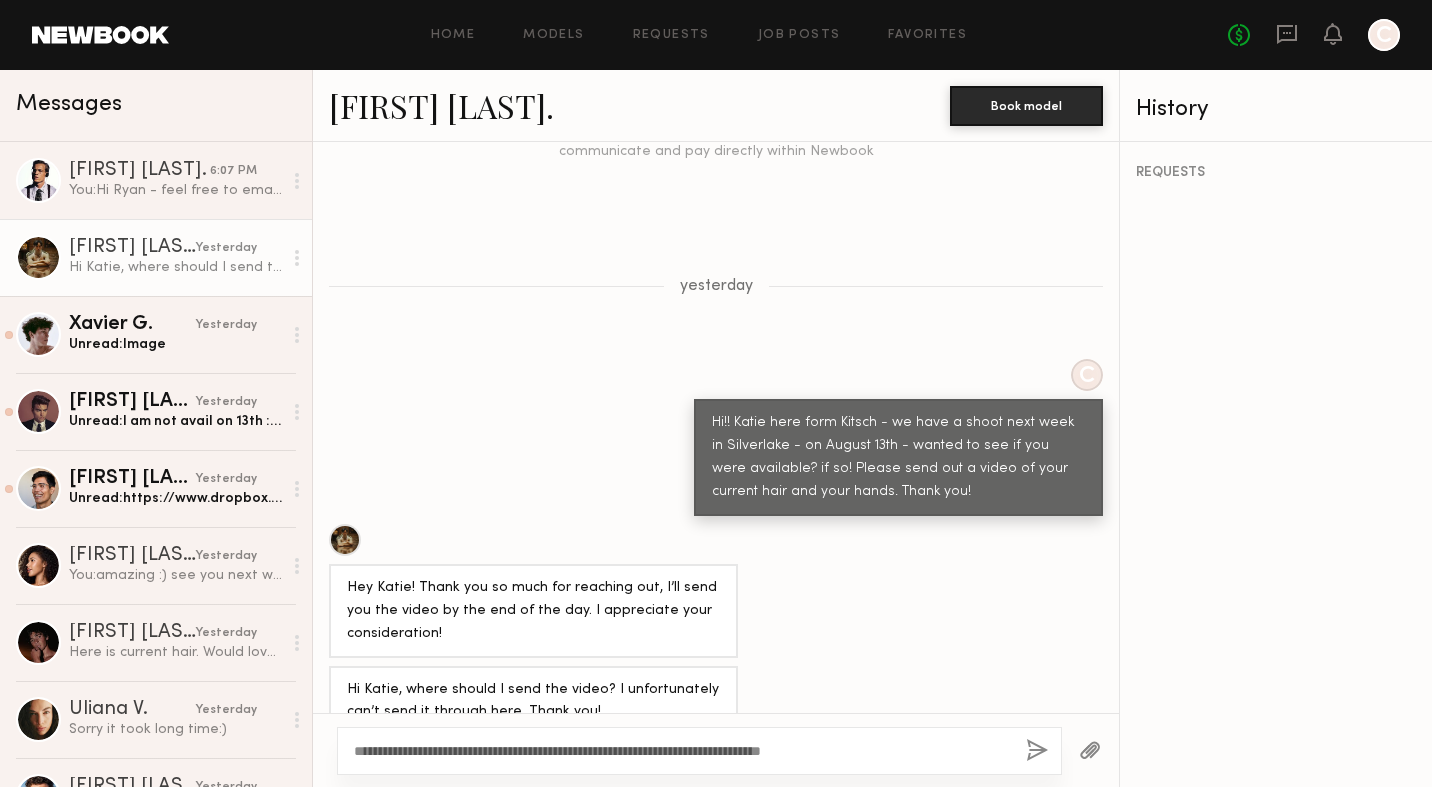type on "**********" 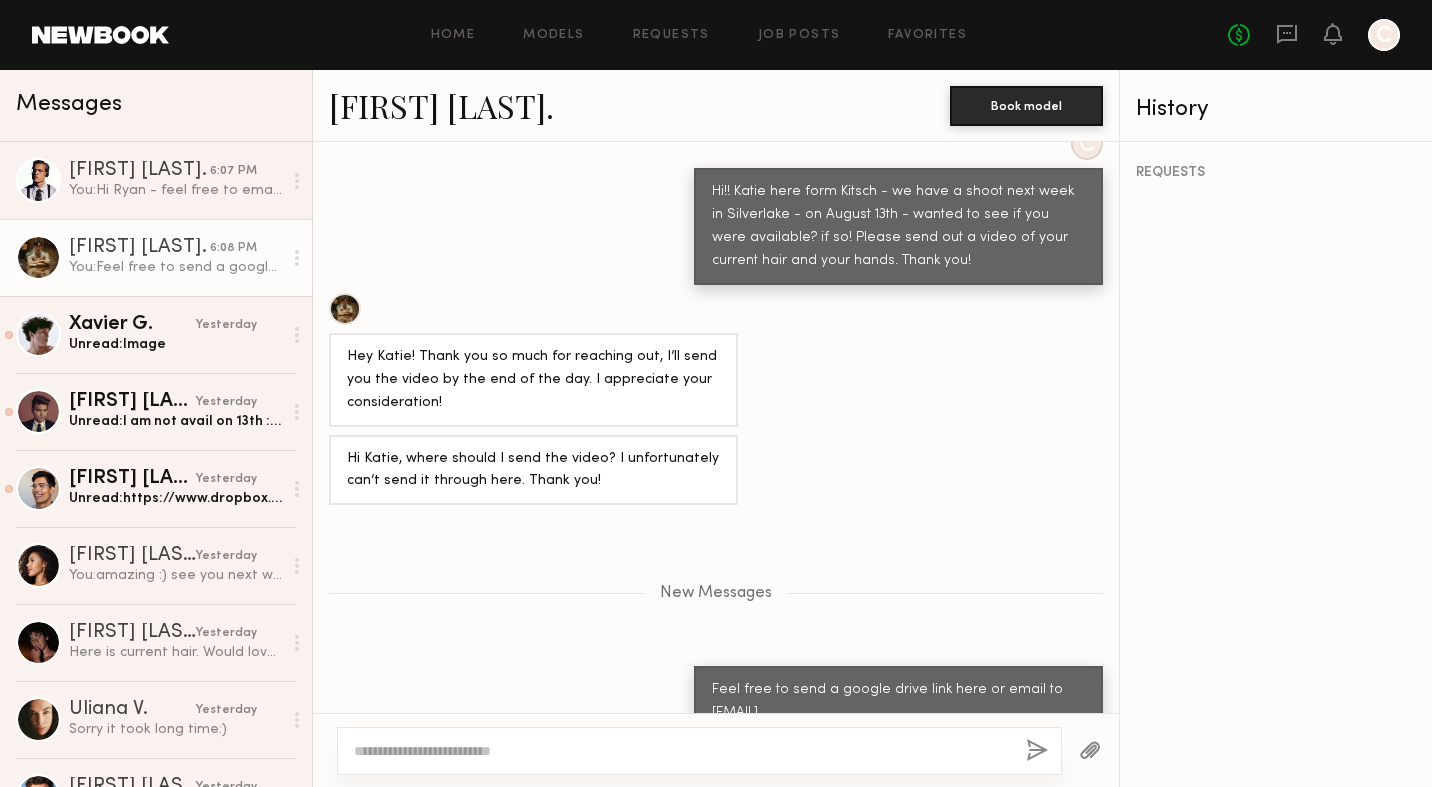 scroll, scrollTop: 2362, scrollLeft: 0, axis: vertical 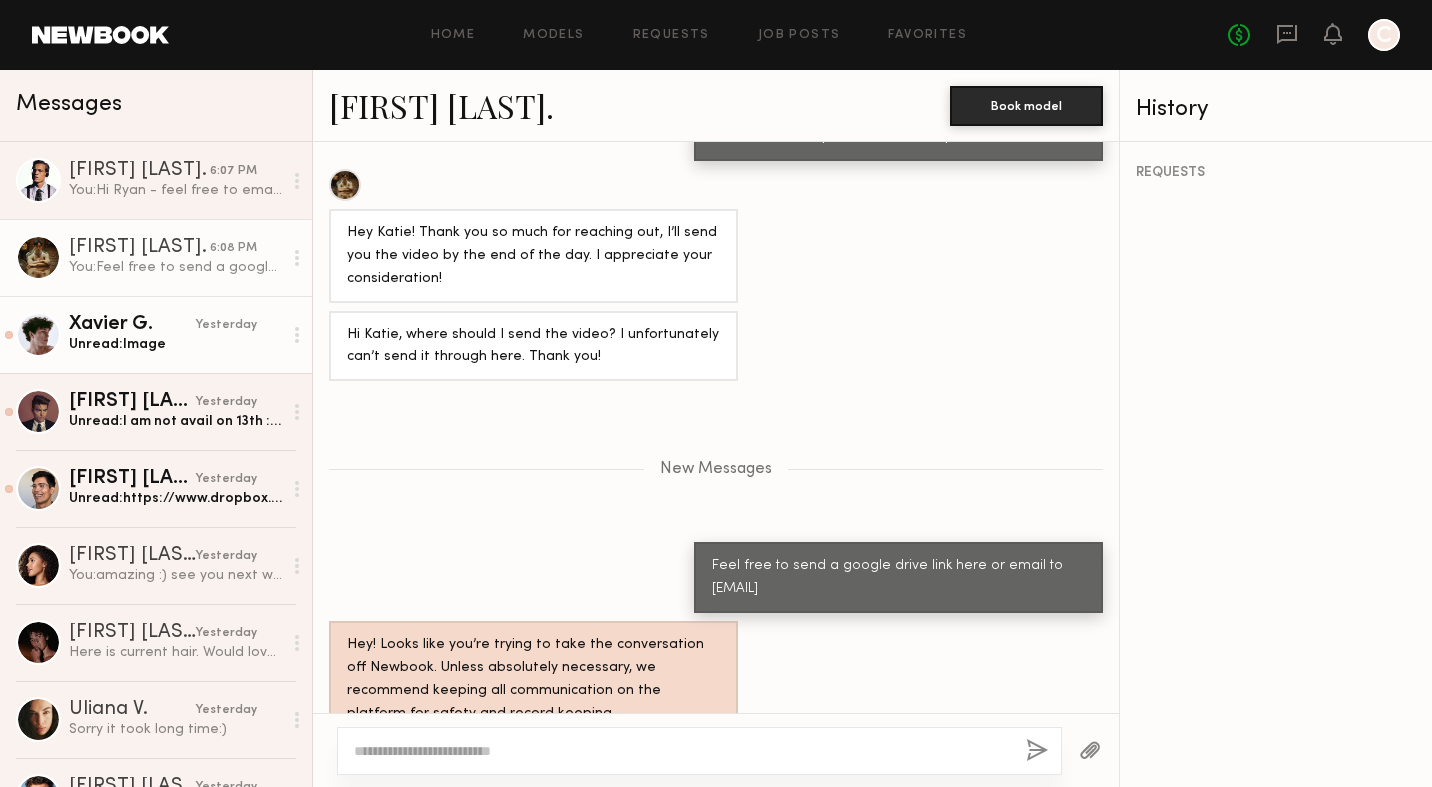 click on "[FIRST] [LAST] yesterday Unread: Image" 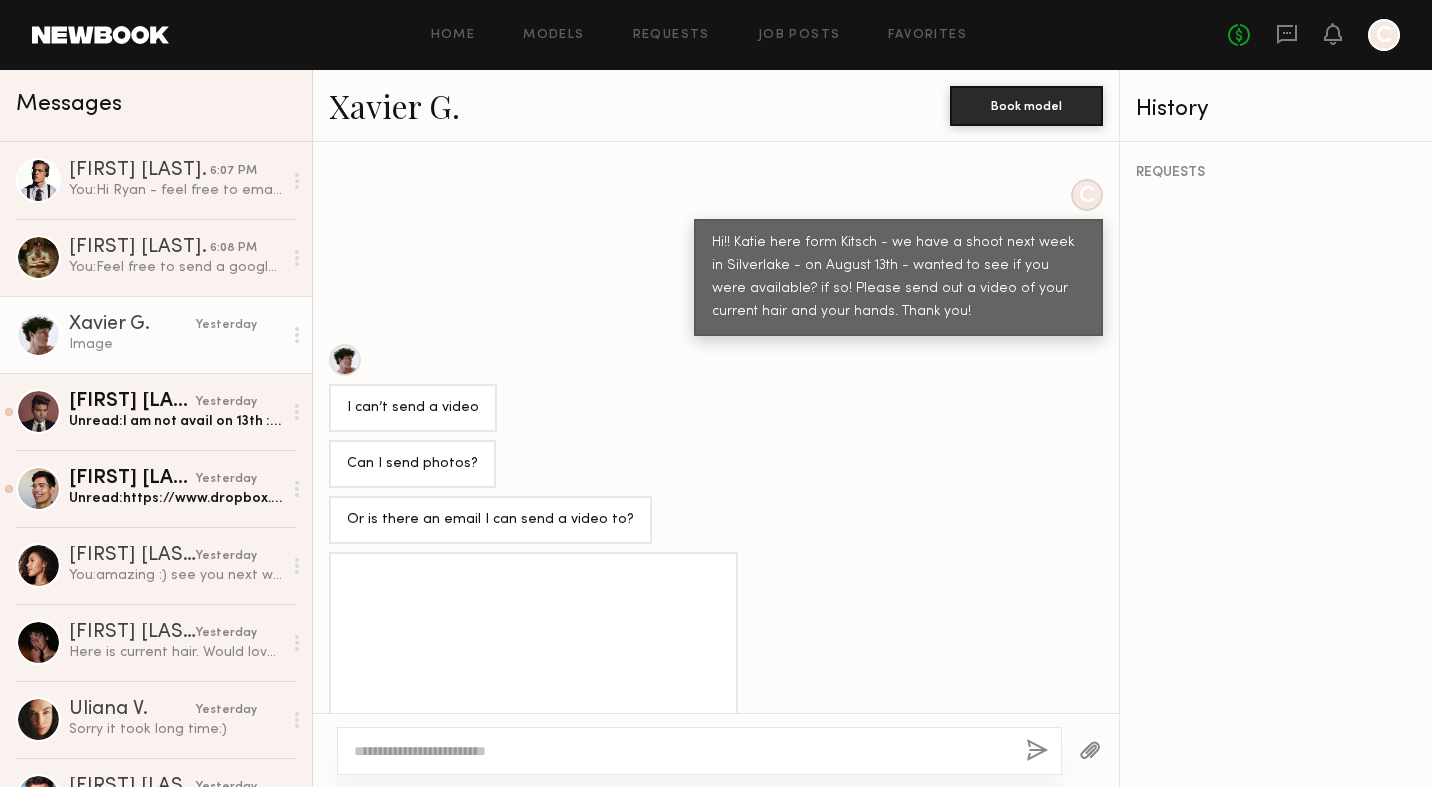 scroll, scrollTop: 847, scrollLeft: 0, axis: vertical 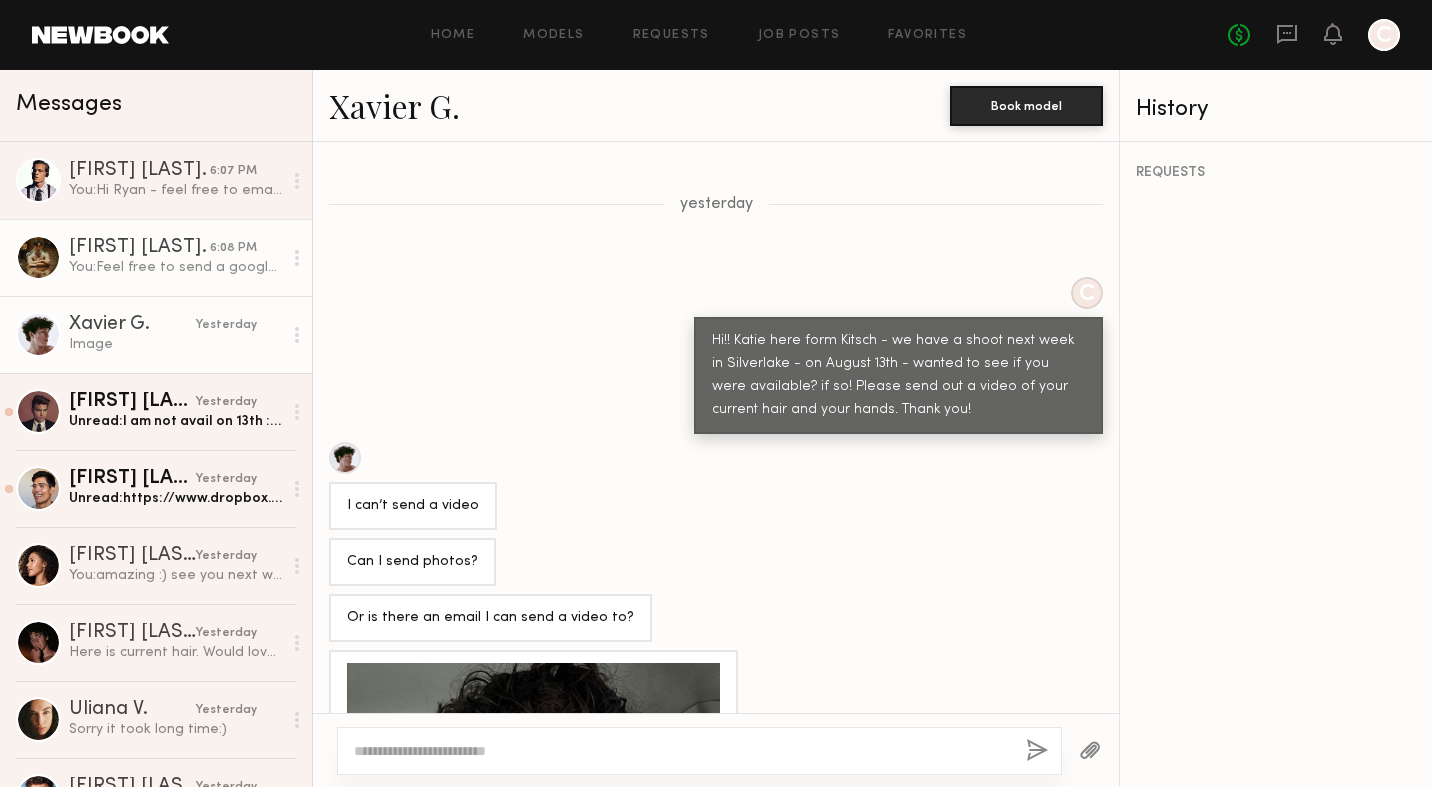 click on "[FIRST] [LAST]." 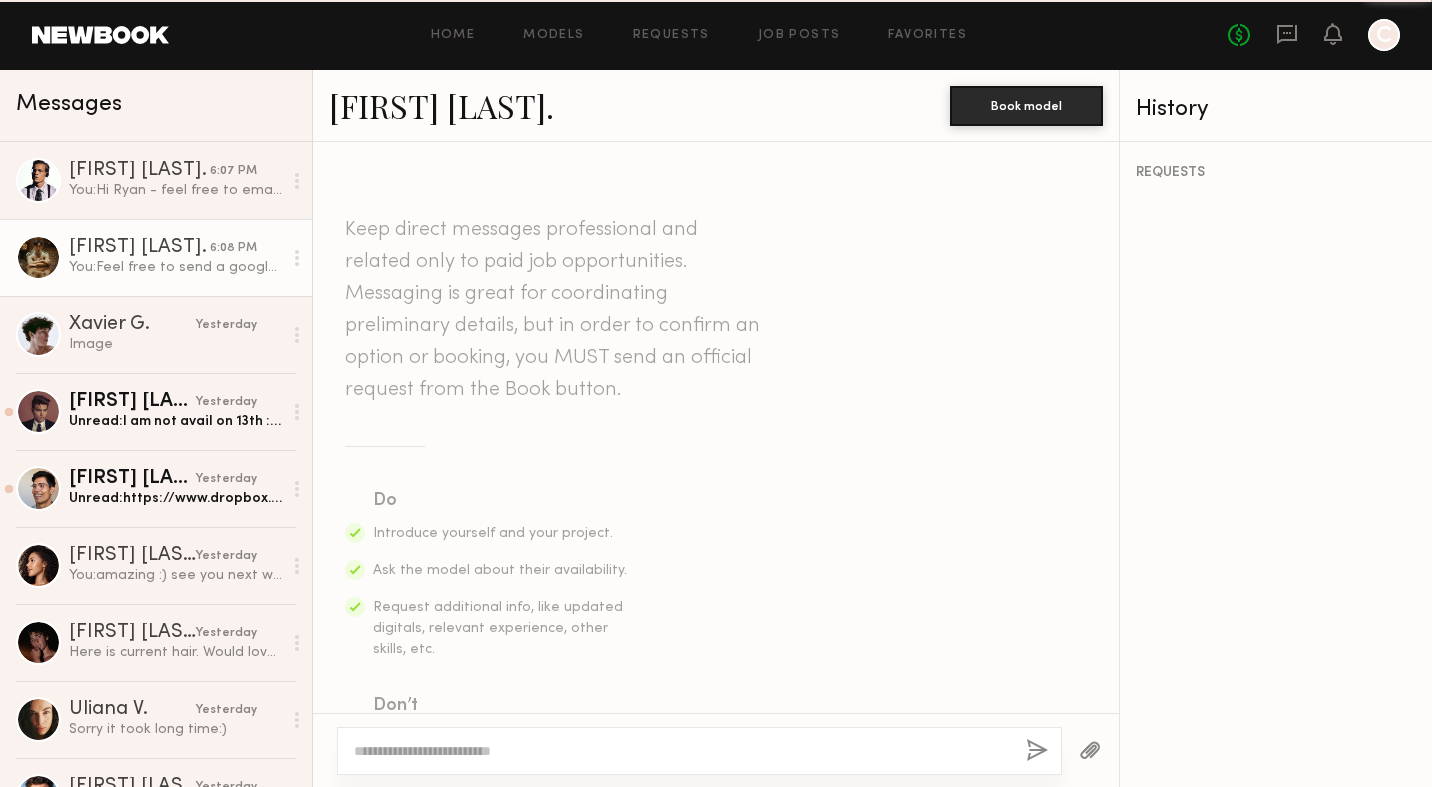 scroll, scrollTop: 2210, scrollLeft: 0, axis: vertical 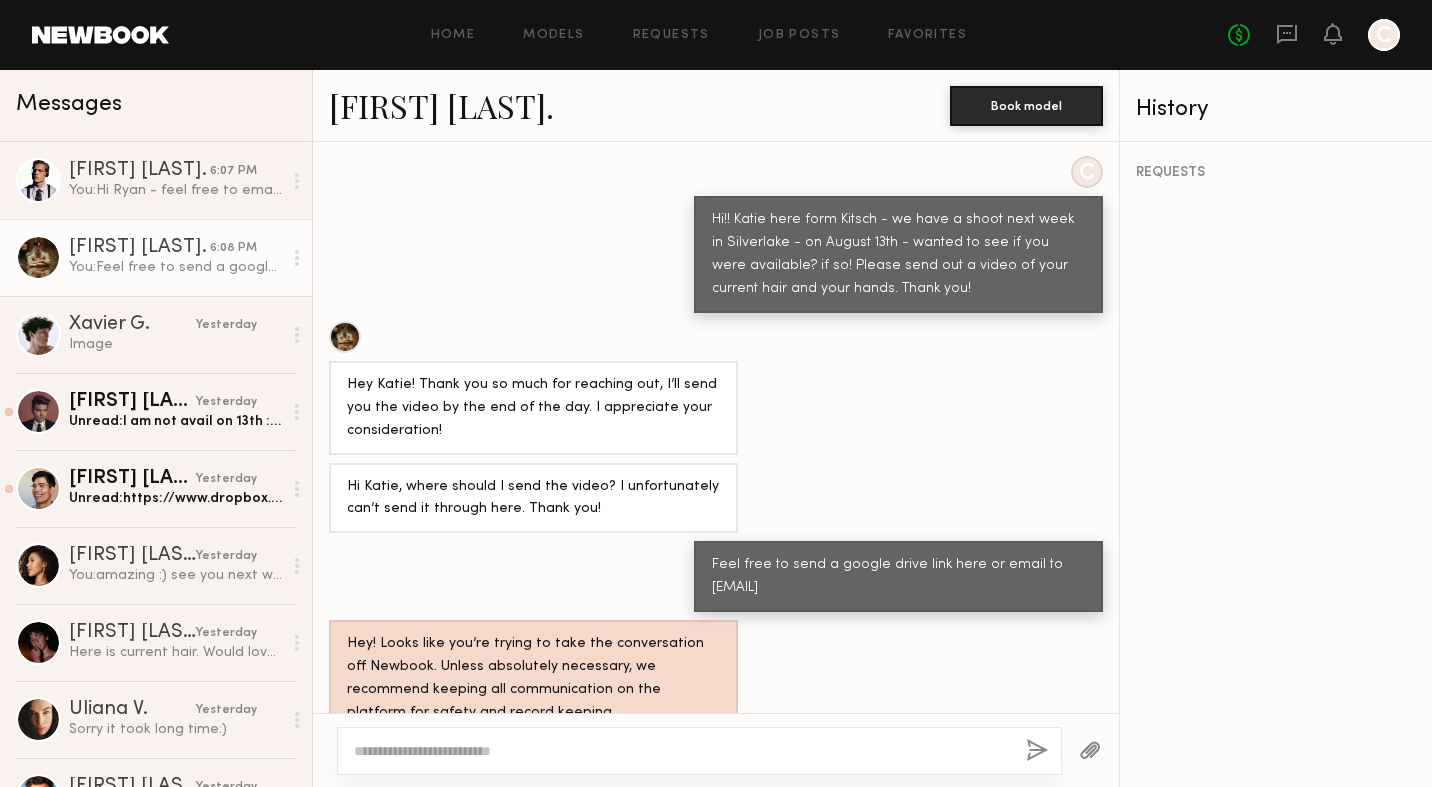 drag, startPoint x: 711, startPoint y: 523, endPoint x: 944, endPoint y: 566, distance: 236.93459 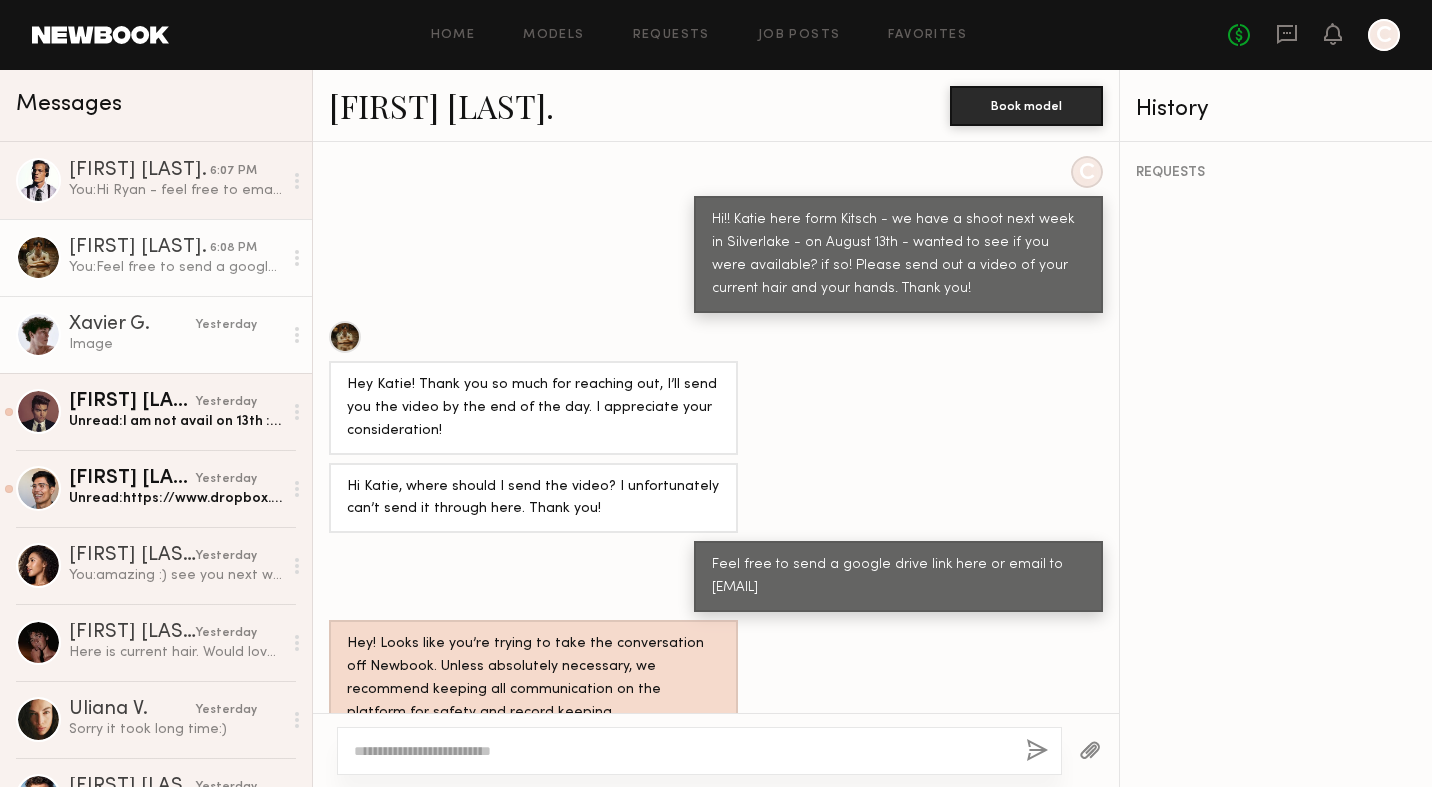 click on "Xavier G." 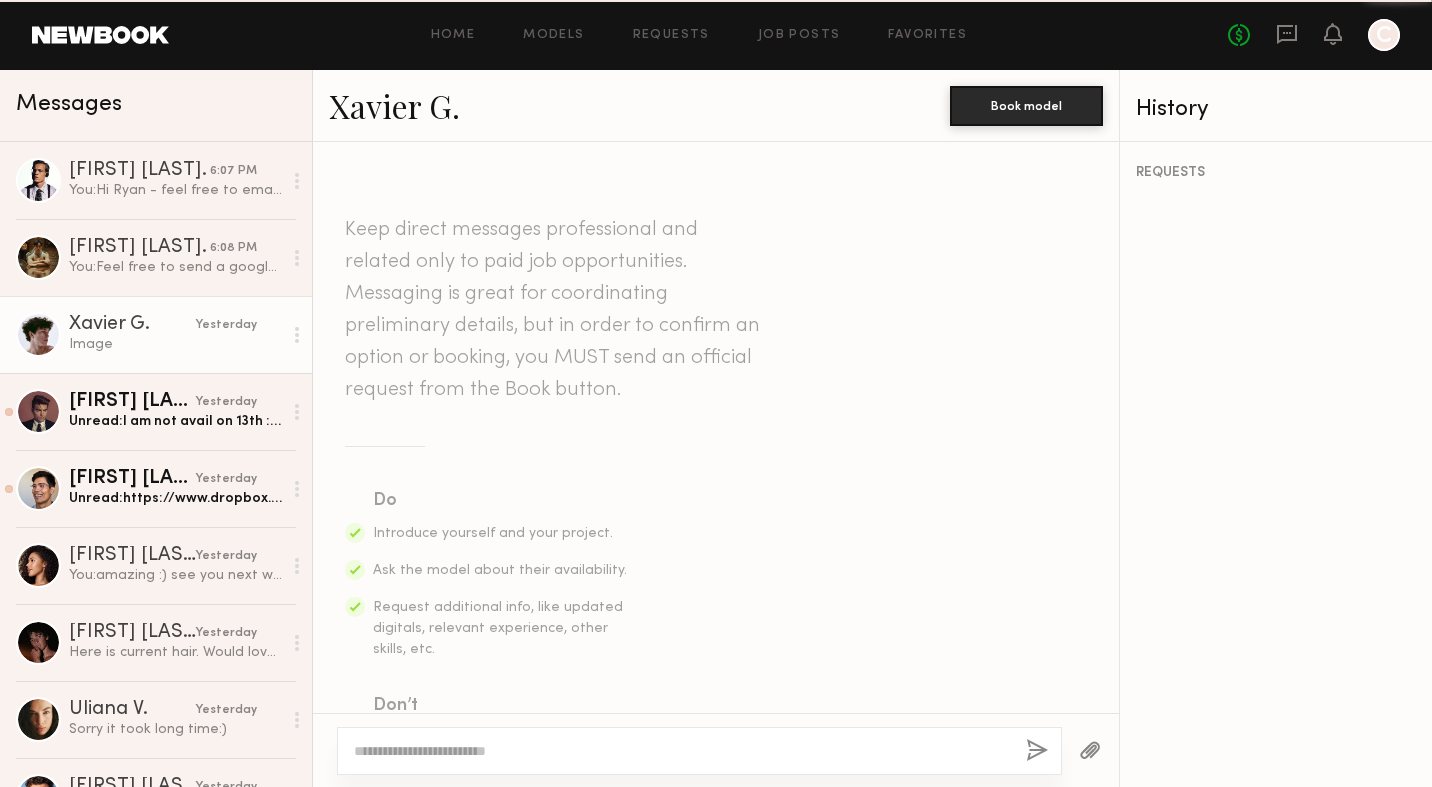 scroll, scrollTop: 1972, scrollLeft: 0, axis: vertical 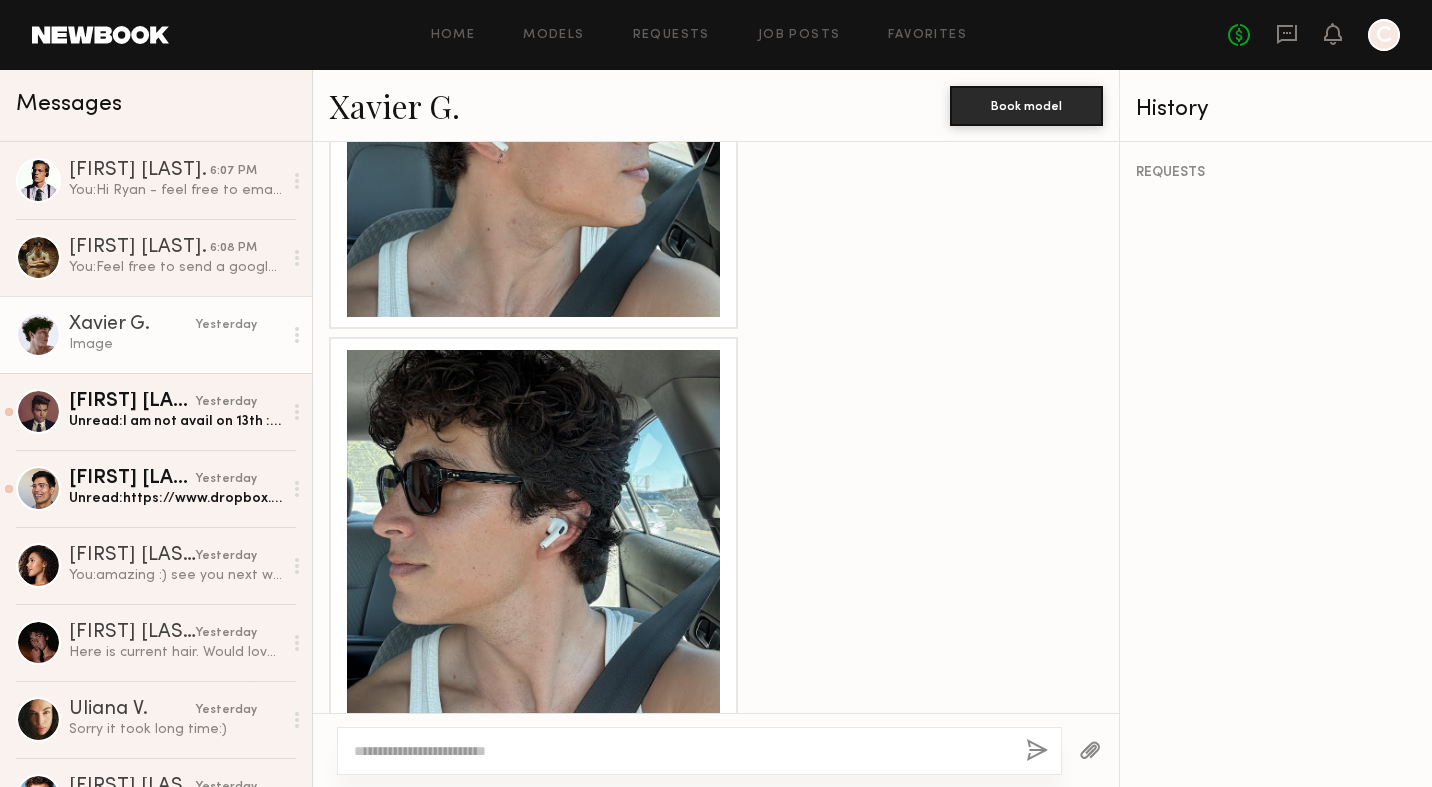 click 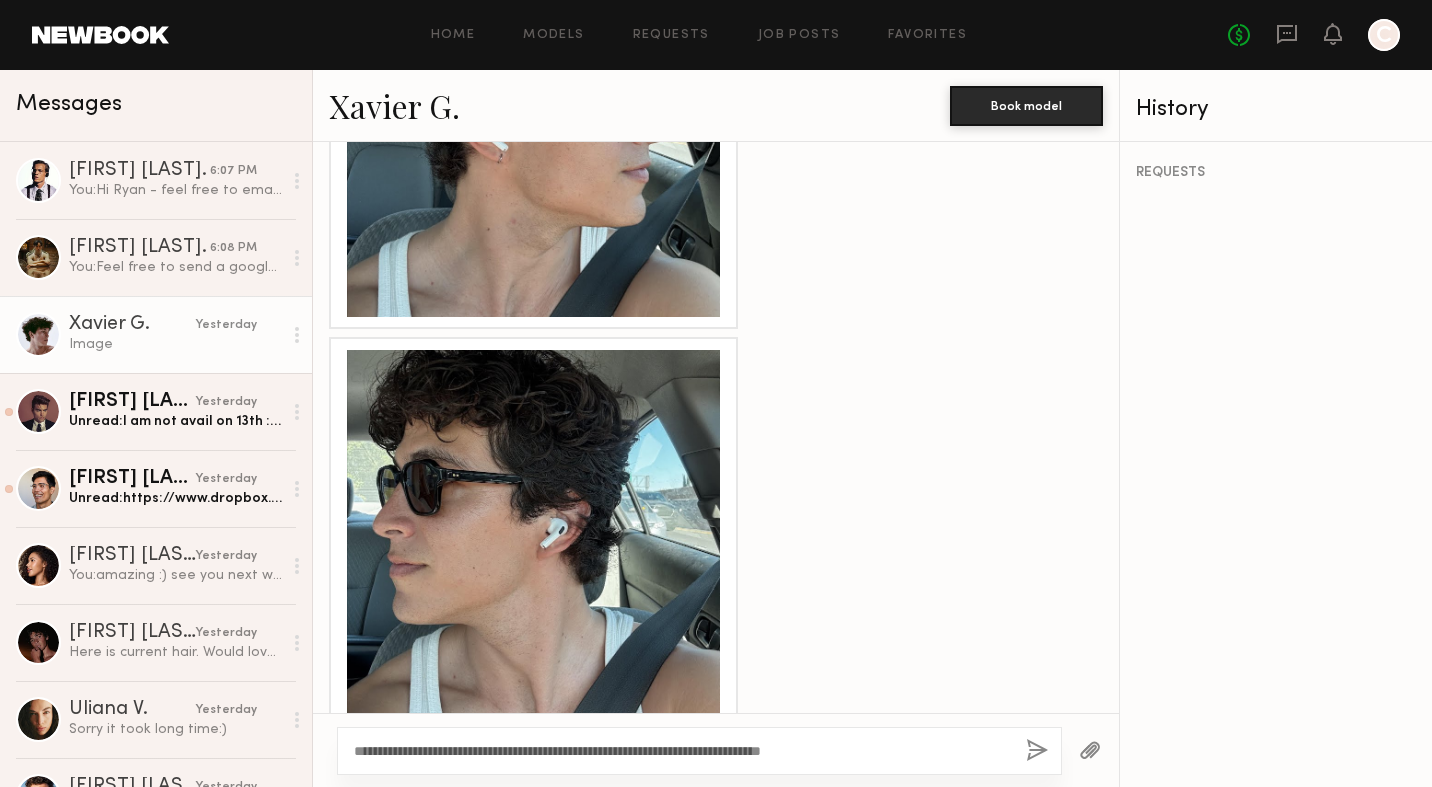 type on "**********" 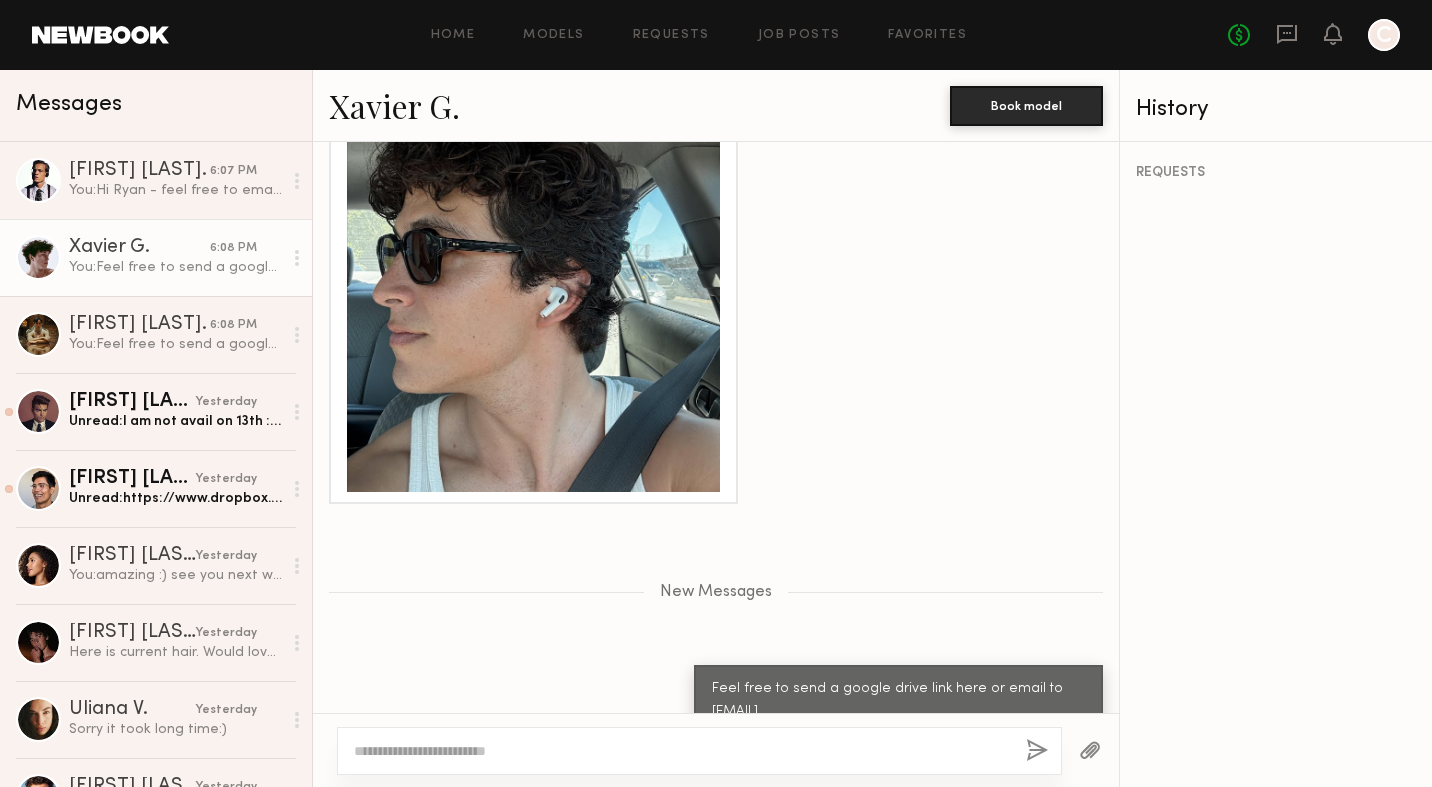 scroll, scrollTop: 2328, scrollLeft: 0, axis: vertical 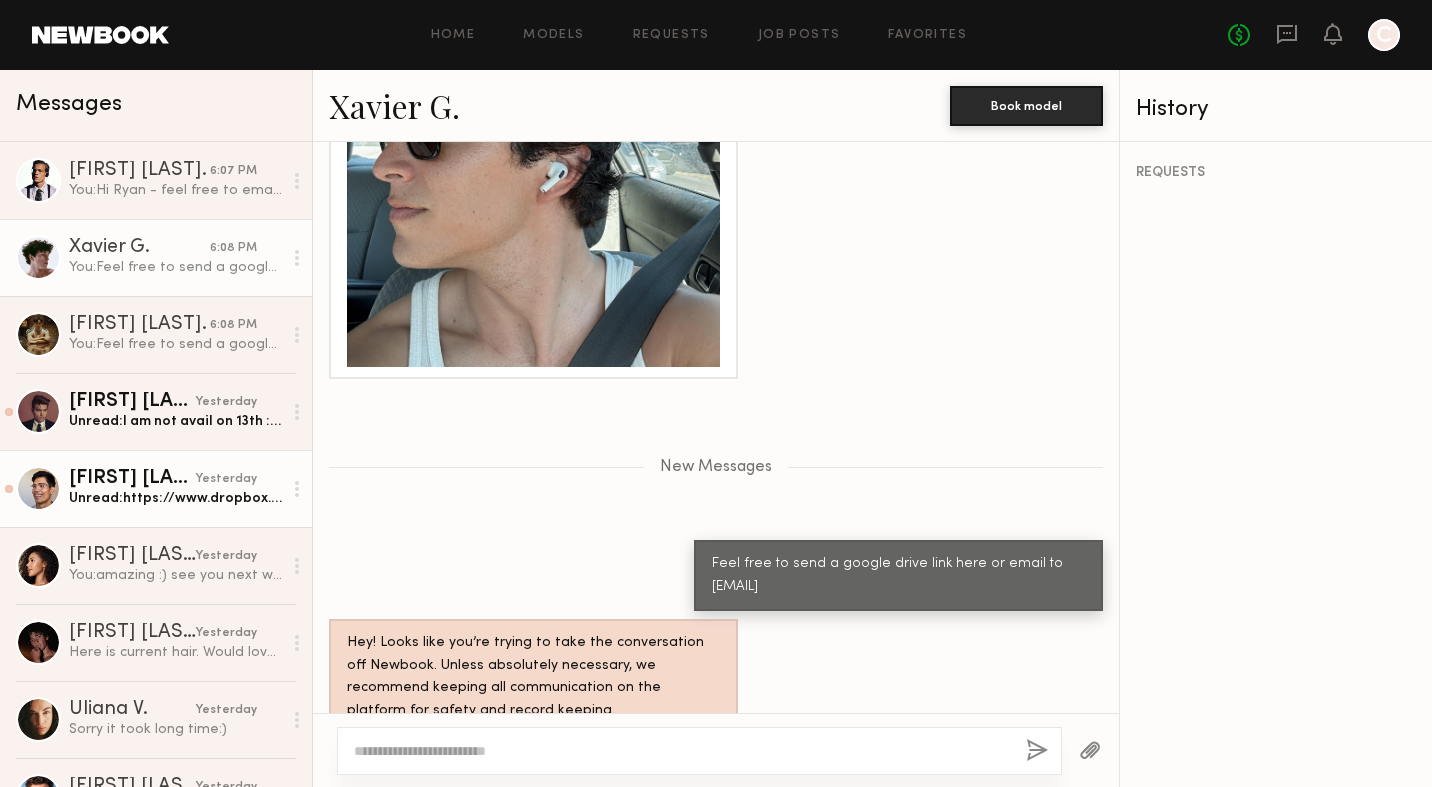click on "[FIRST] [LAST] yesterday Unread: https://www.dropbox.com/scl/fo/ywr0n4y4t1brglwsx0rpx/AO_PpFiD0CmiiWyQp2uCPkQ?rlkey=c6t239bcz76tokfufpl3vixfz&st=l9p28mbz&dl=0" 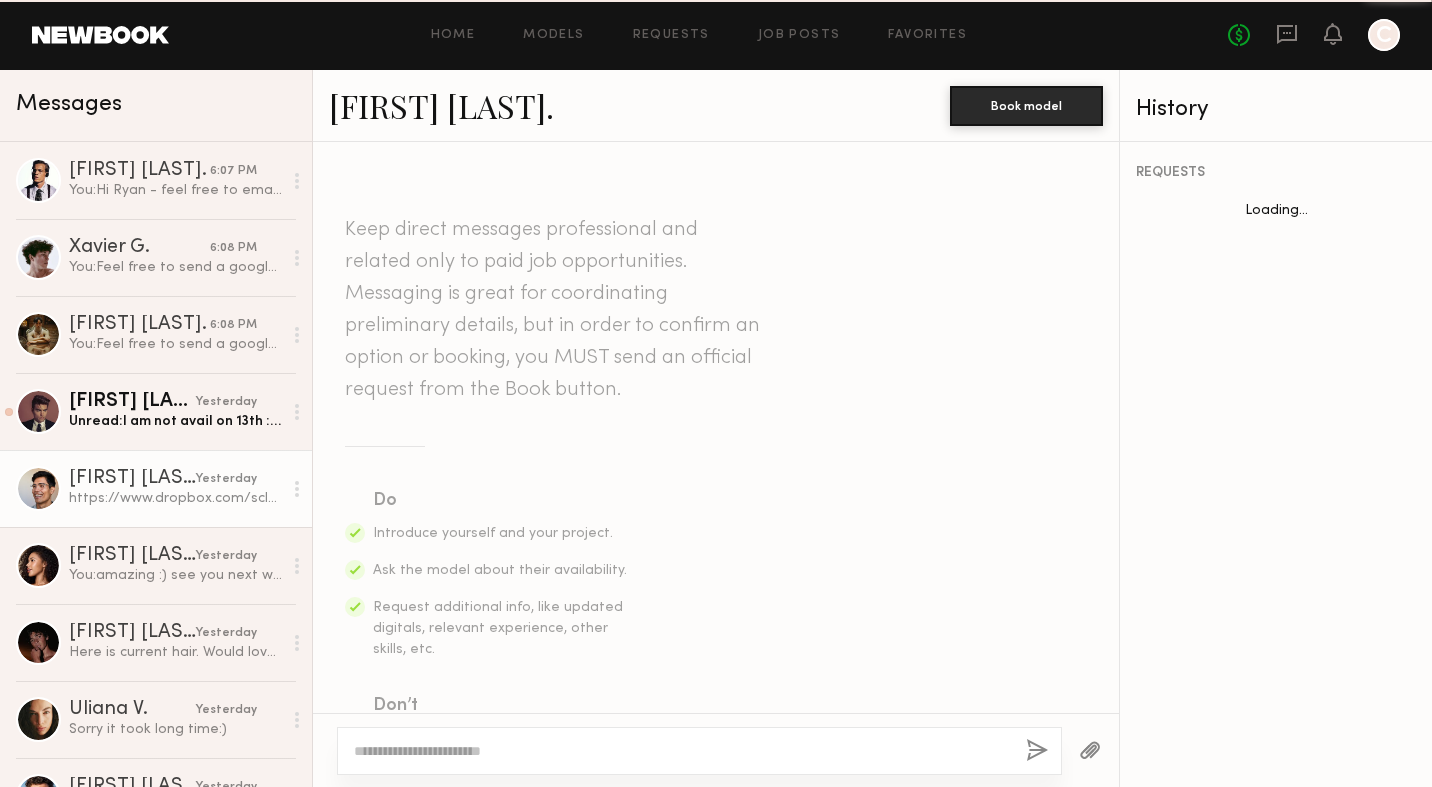 scroll, scrollTop: 3282, scrollLeft: 0, axis: vertical 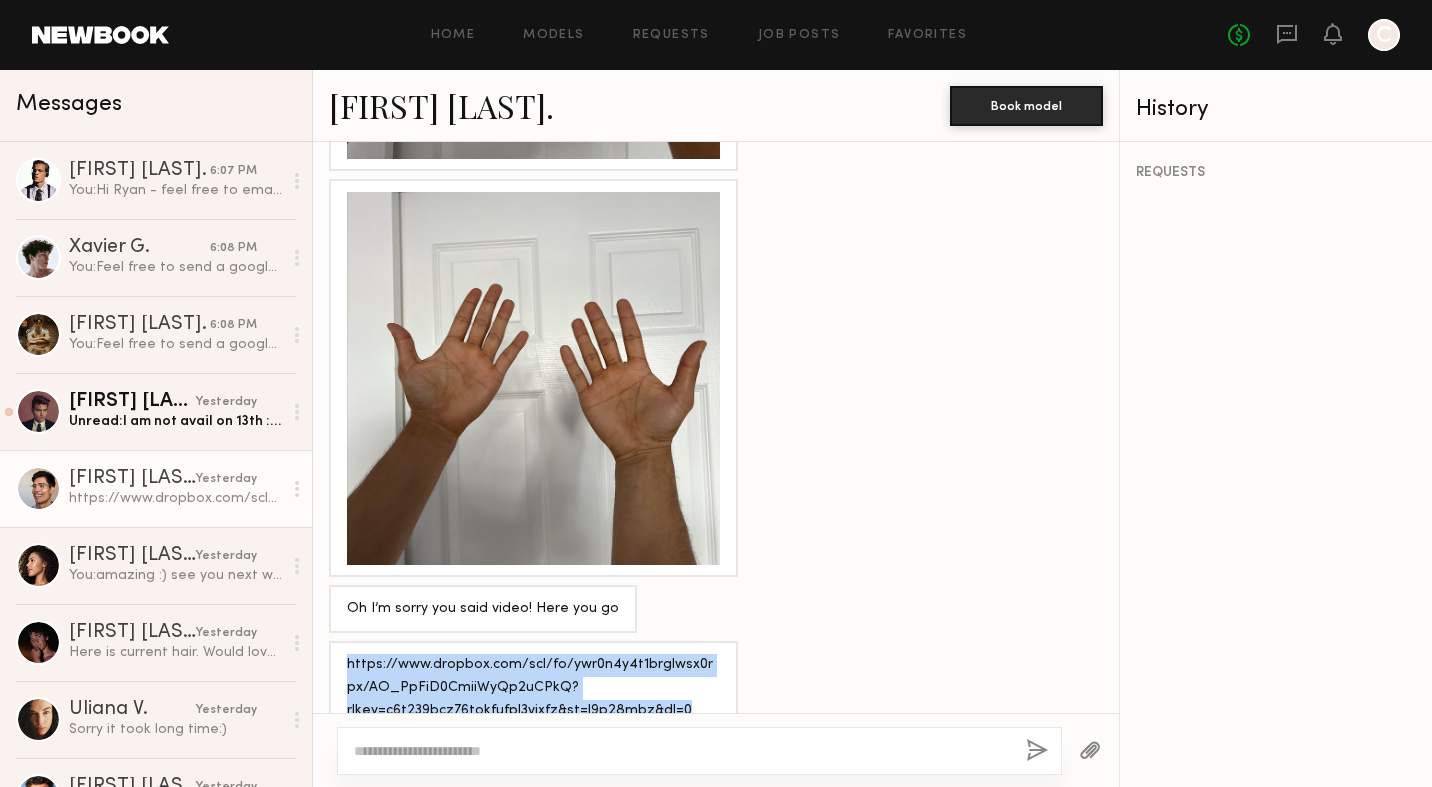 drag, startPoint x: 683, startPoint y: 675, endPoint x: 323, endPoint y: 628, distance: 363.05508 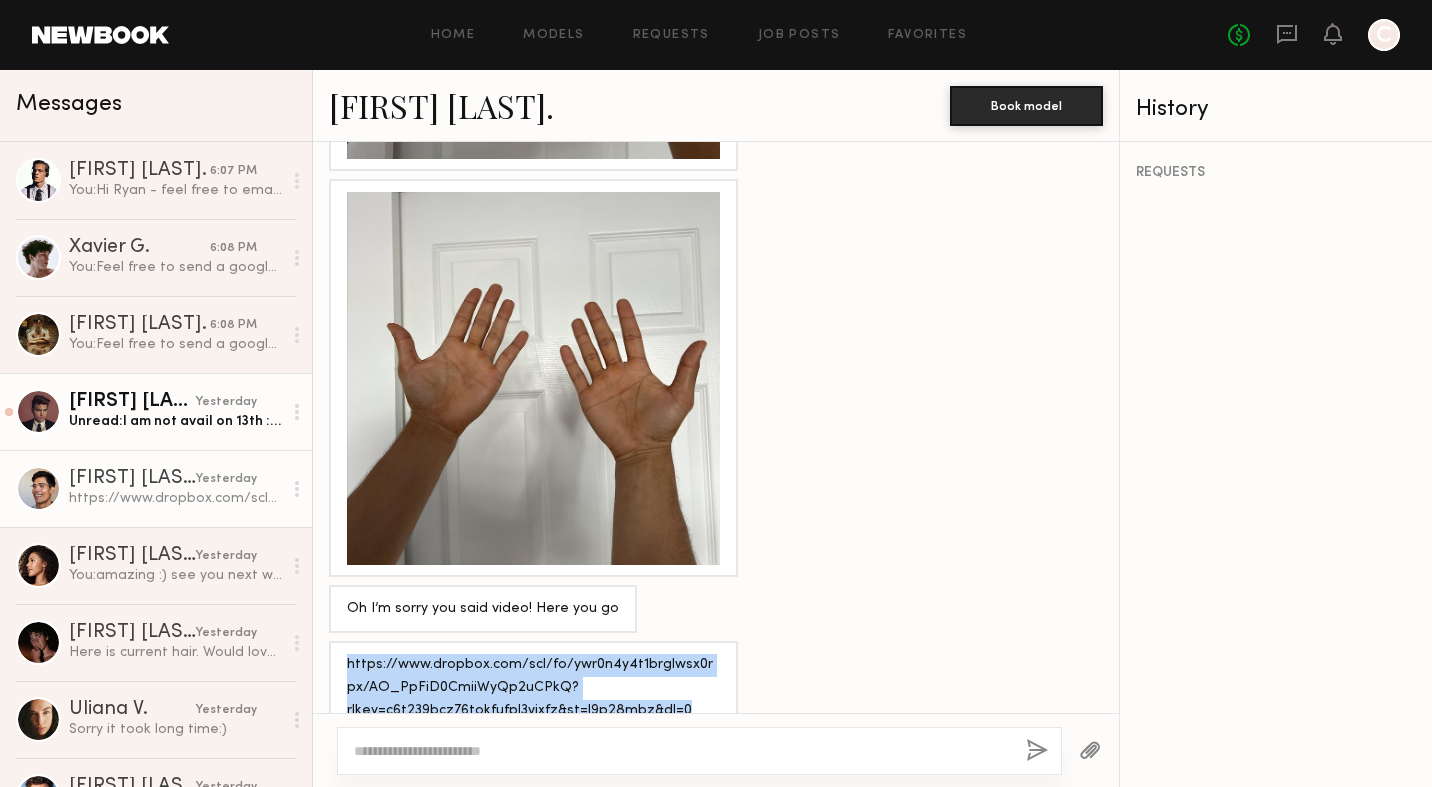 click on "[FIRST] [LAST] yesterday Unread: I am not avail on 13th :/ but I am 11, 12, 14, 15 !!" 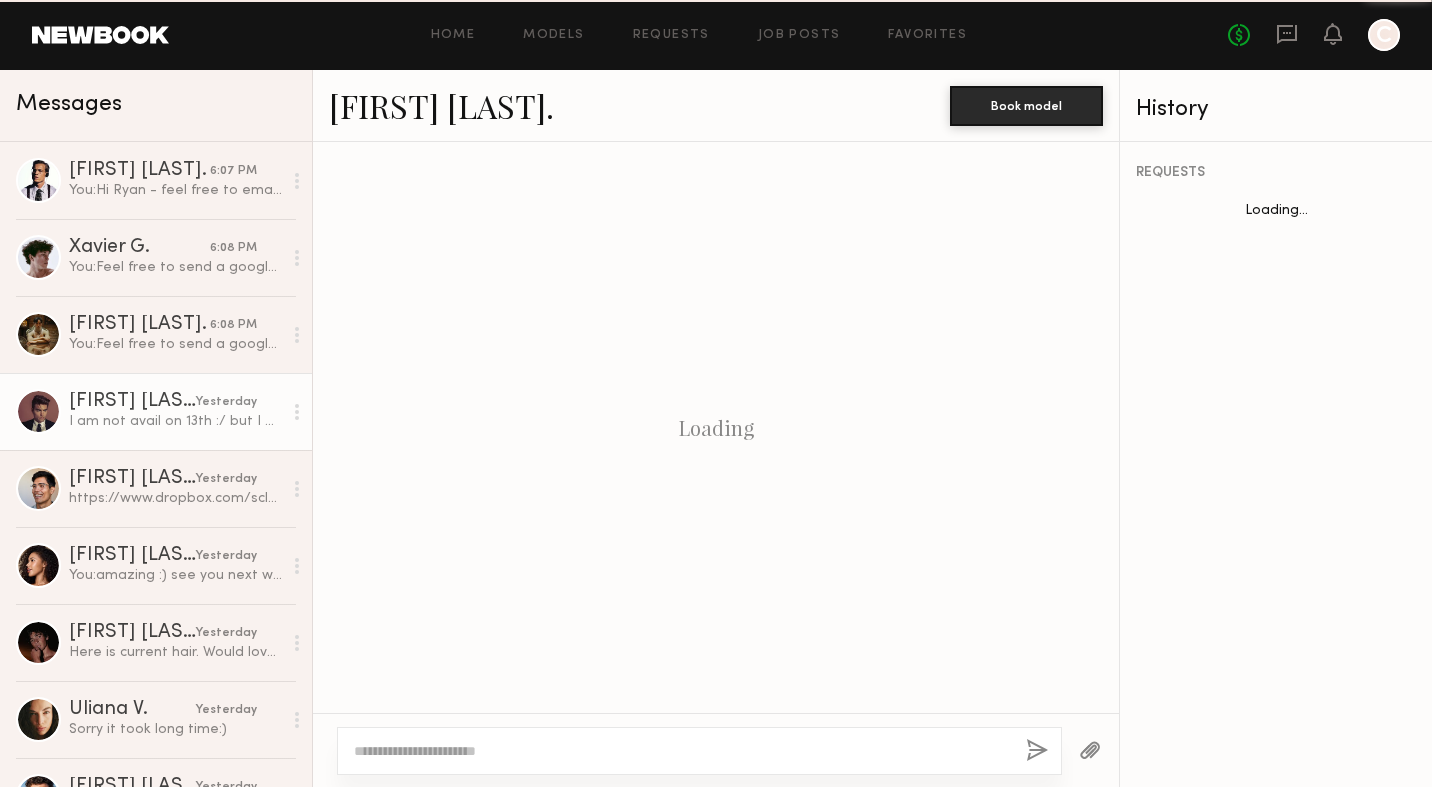 scroll, scrollTop: 602, scrollLeft: 0, axis: vertical 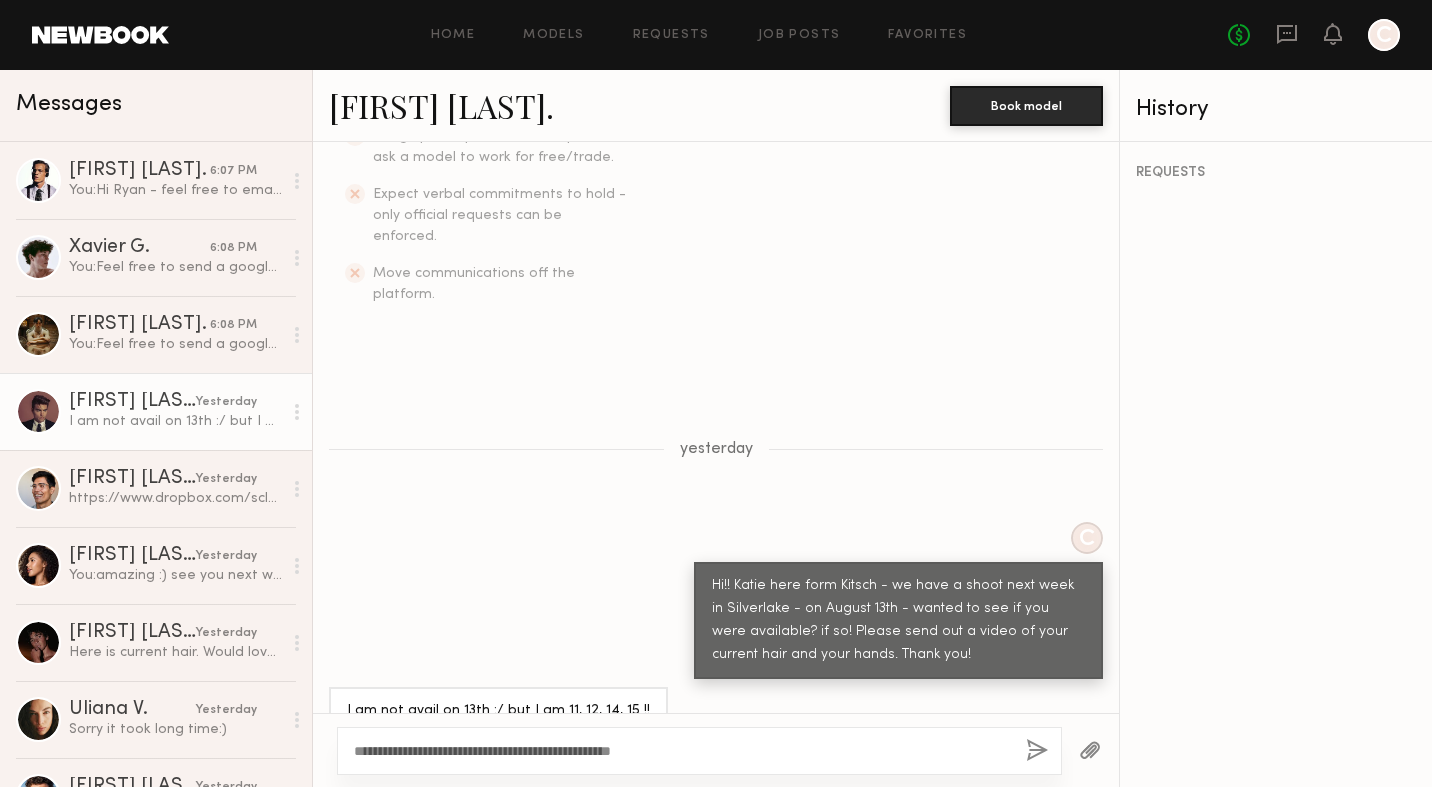type on "**********" 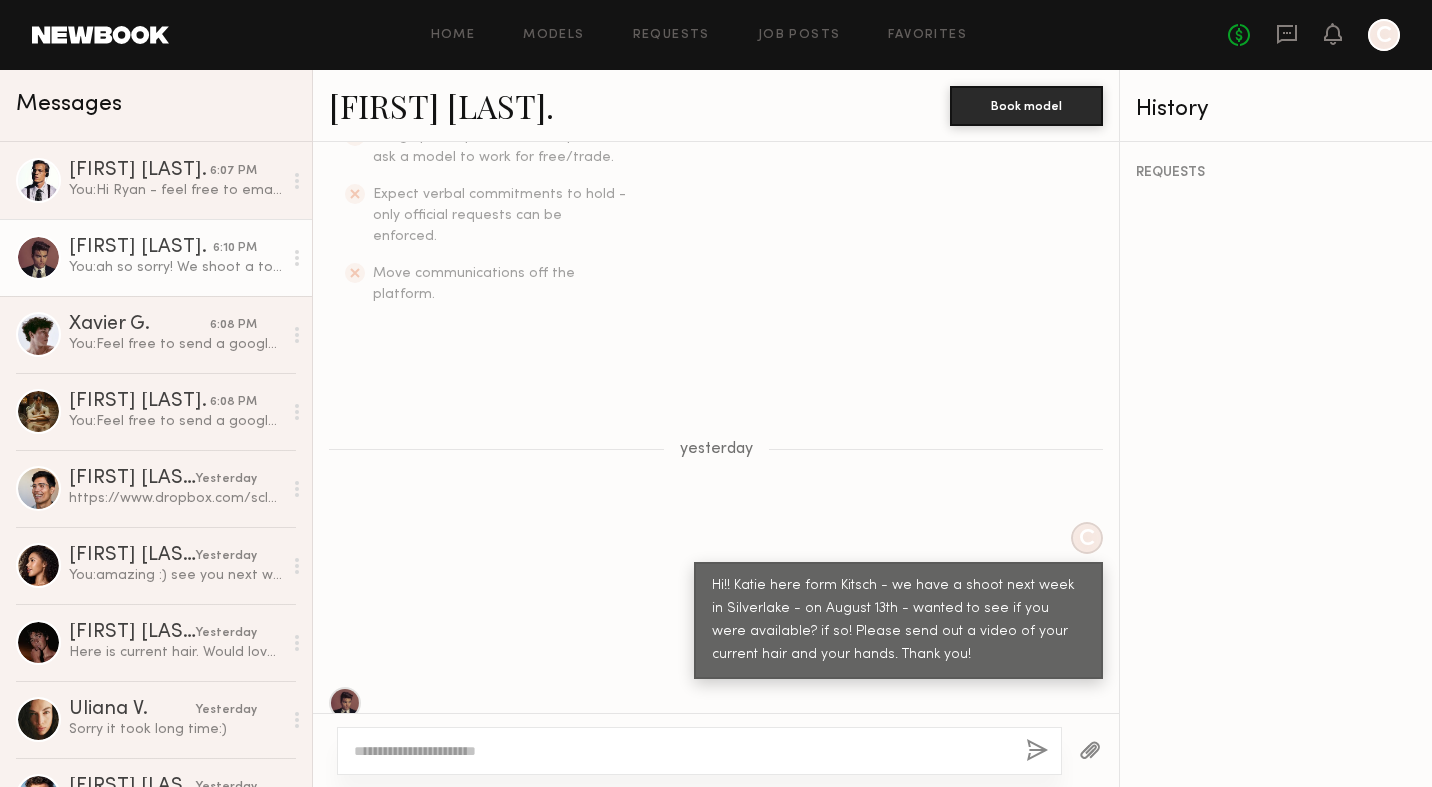 scroll, scrollTop: 850, scrollLeft: 0, axis: vertical 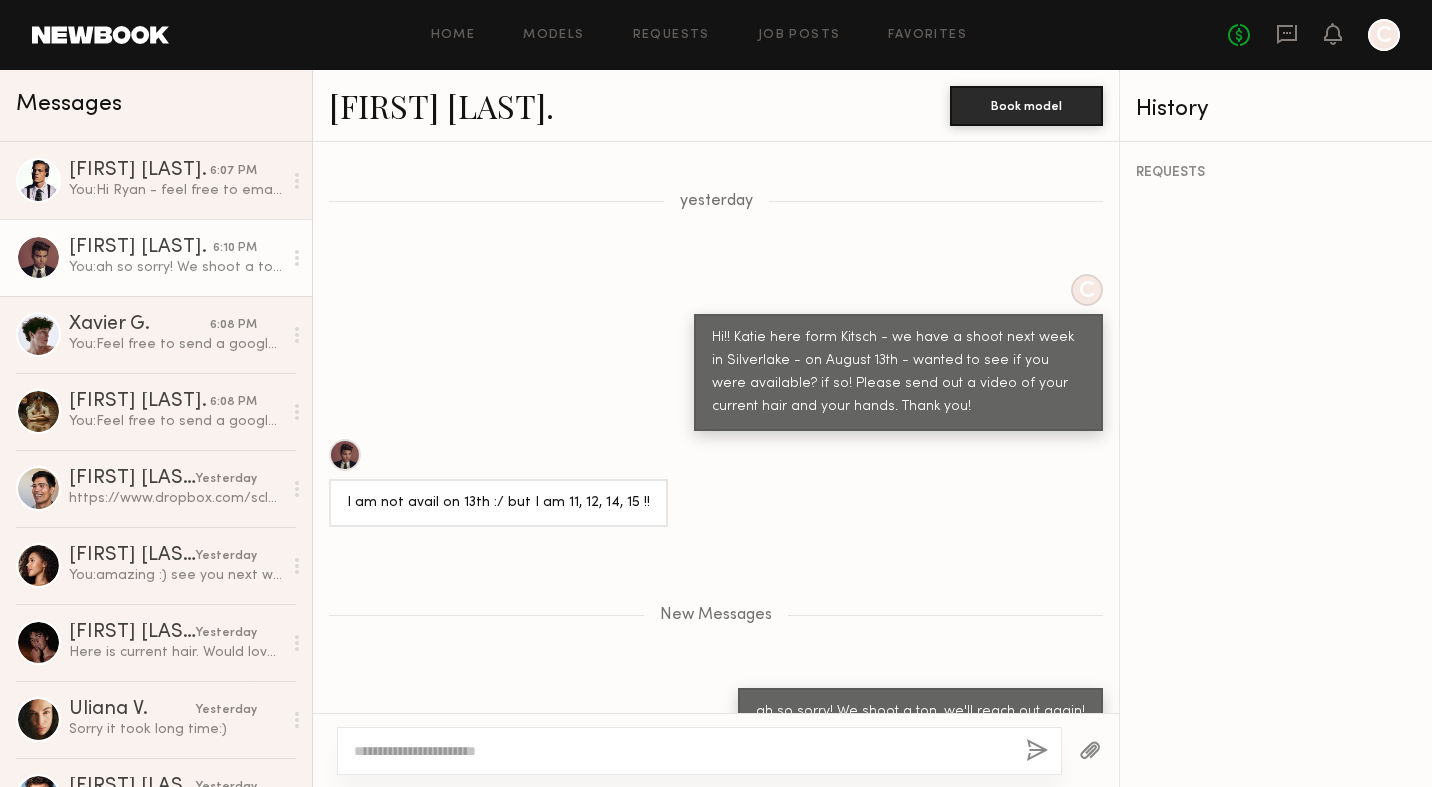 click on "No fees up to $5,000 C" 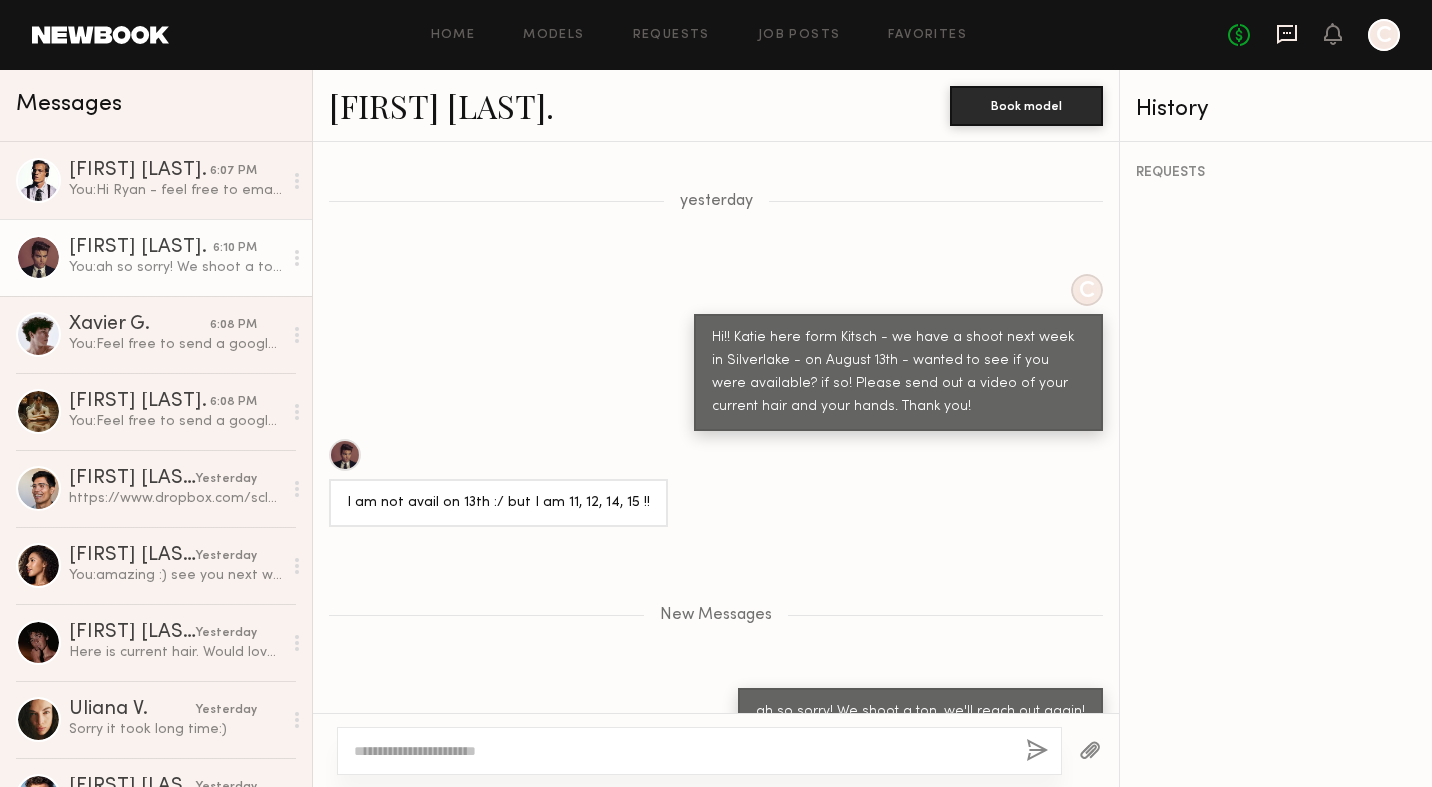 click 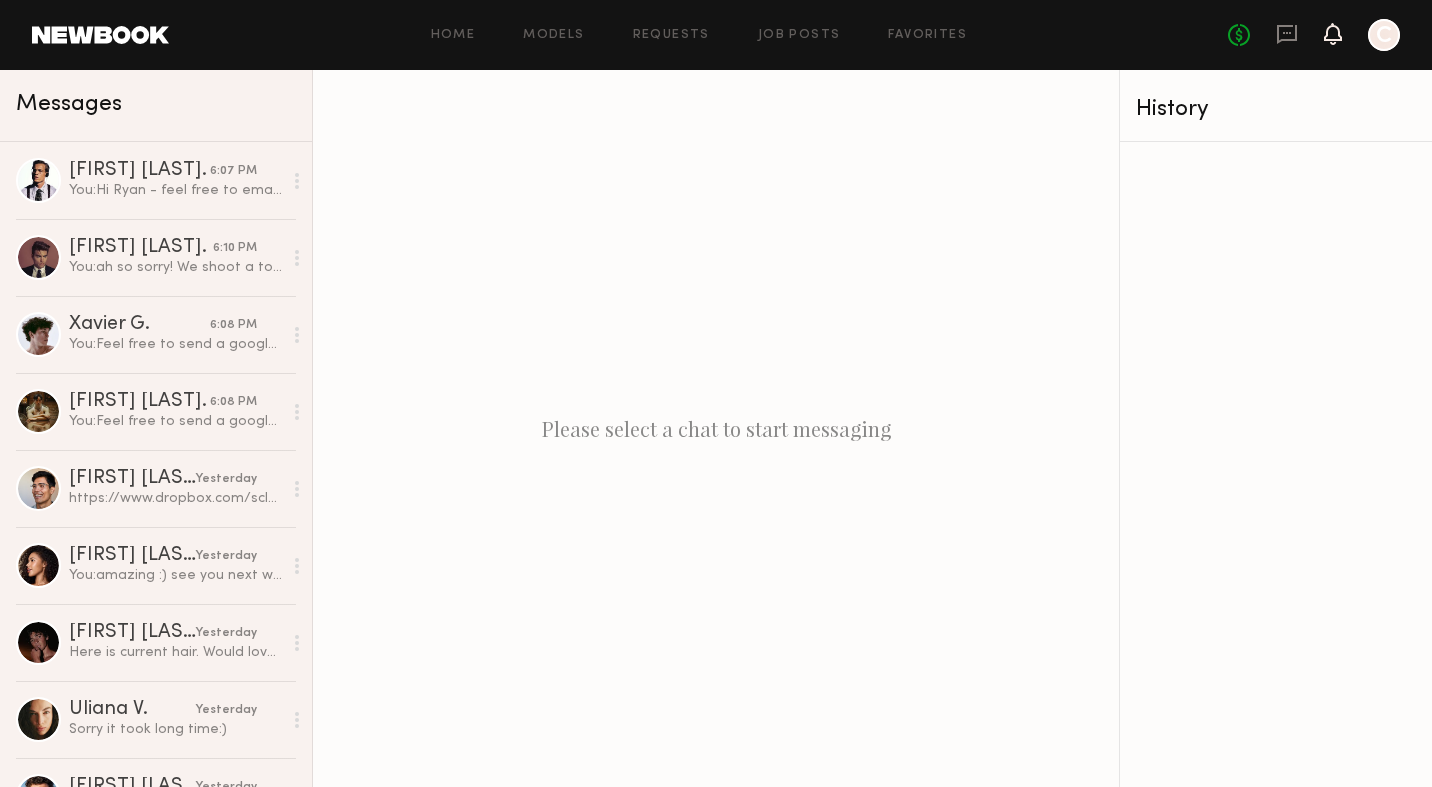 click 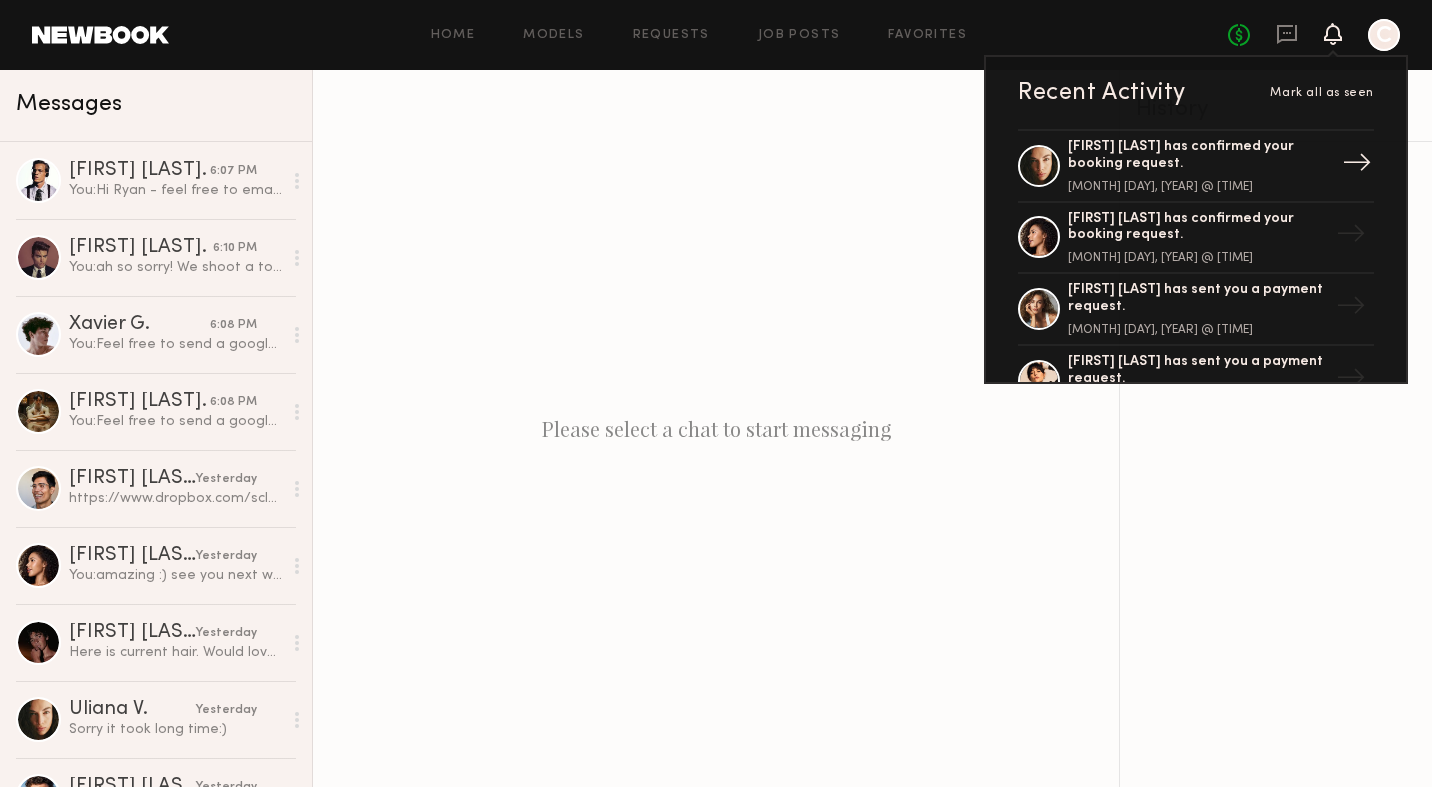 click on "[FIRST] [LAST] has confirmed your booking request." 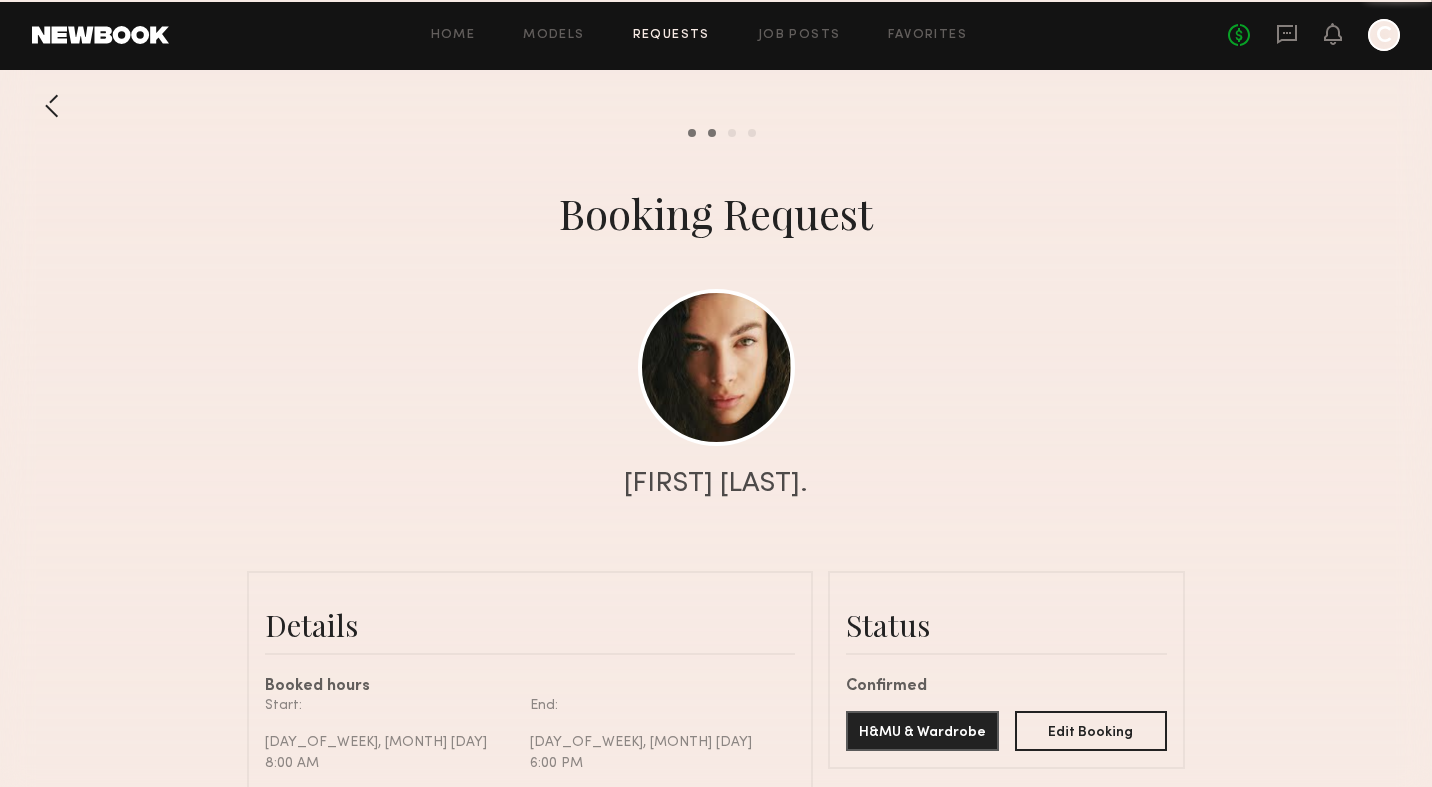 scroll, scrollTop: 2309, scrollLeft: 0, axis: vertical 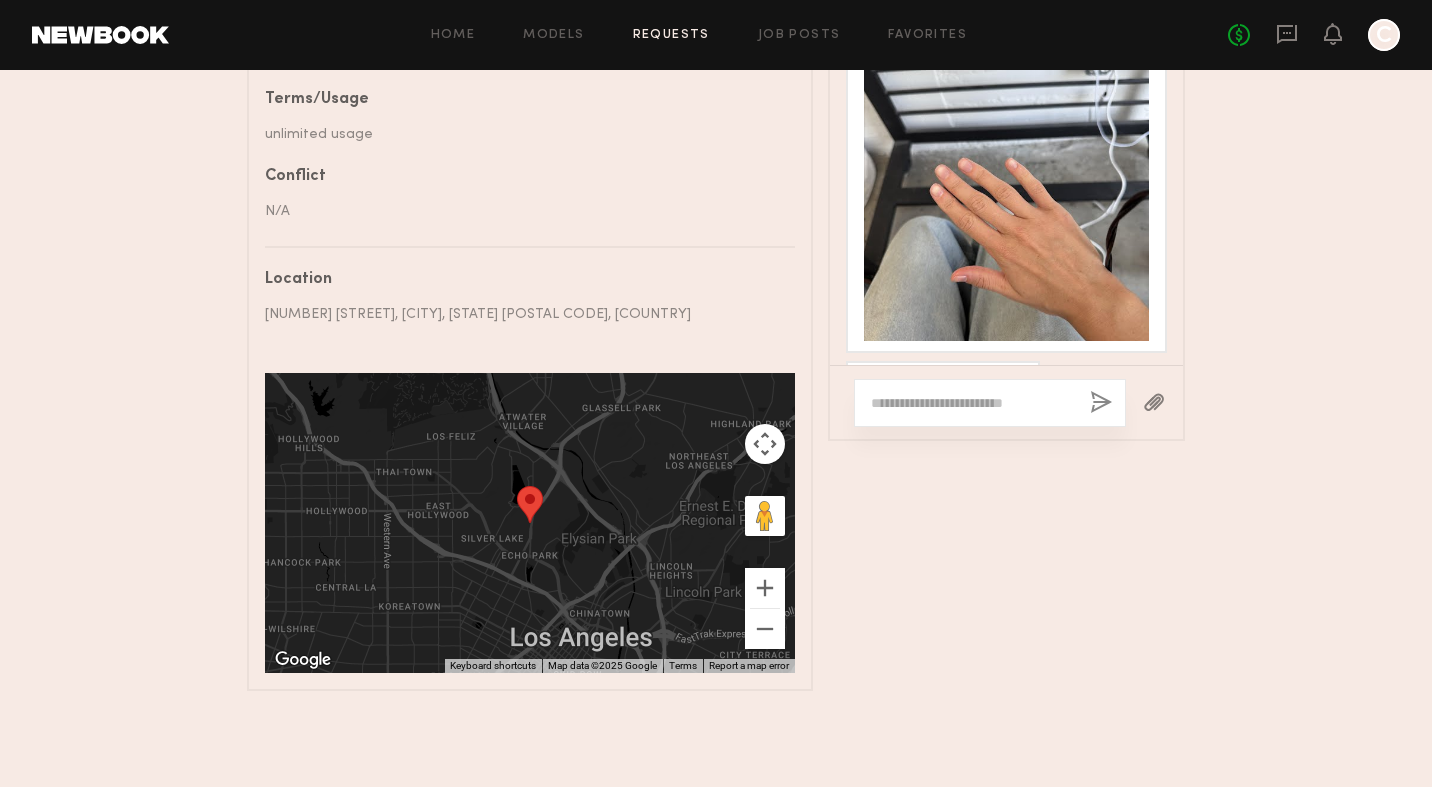 click on "[NUMBER] [STREET], [CITY], [STATE] [POSTAL CODE], [COUNTRY]" 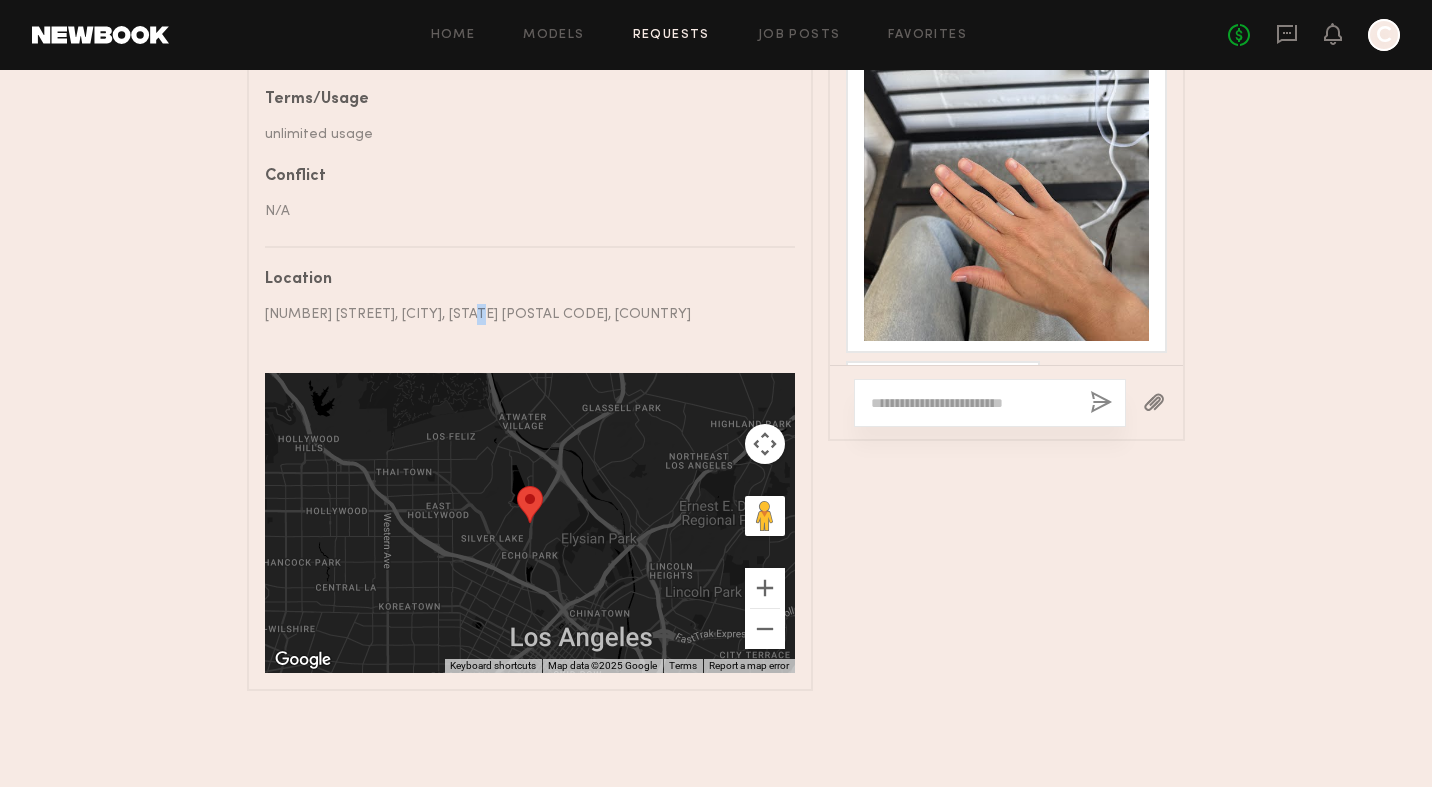 click on "[NUMBER] [STREET], [CITY], [STATE] [POSTAL CODE], [COUNTRY]" 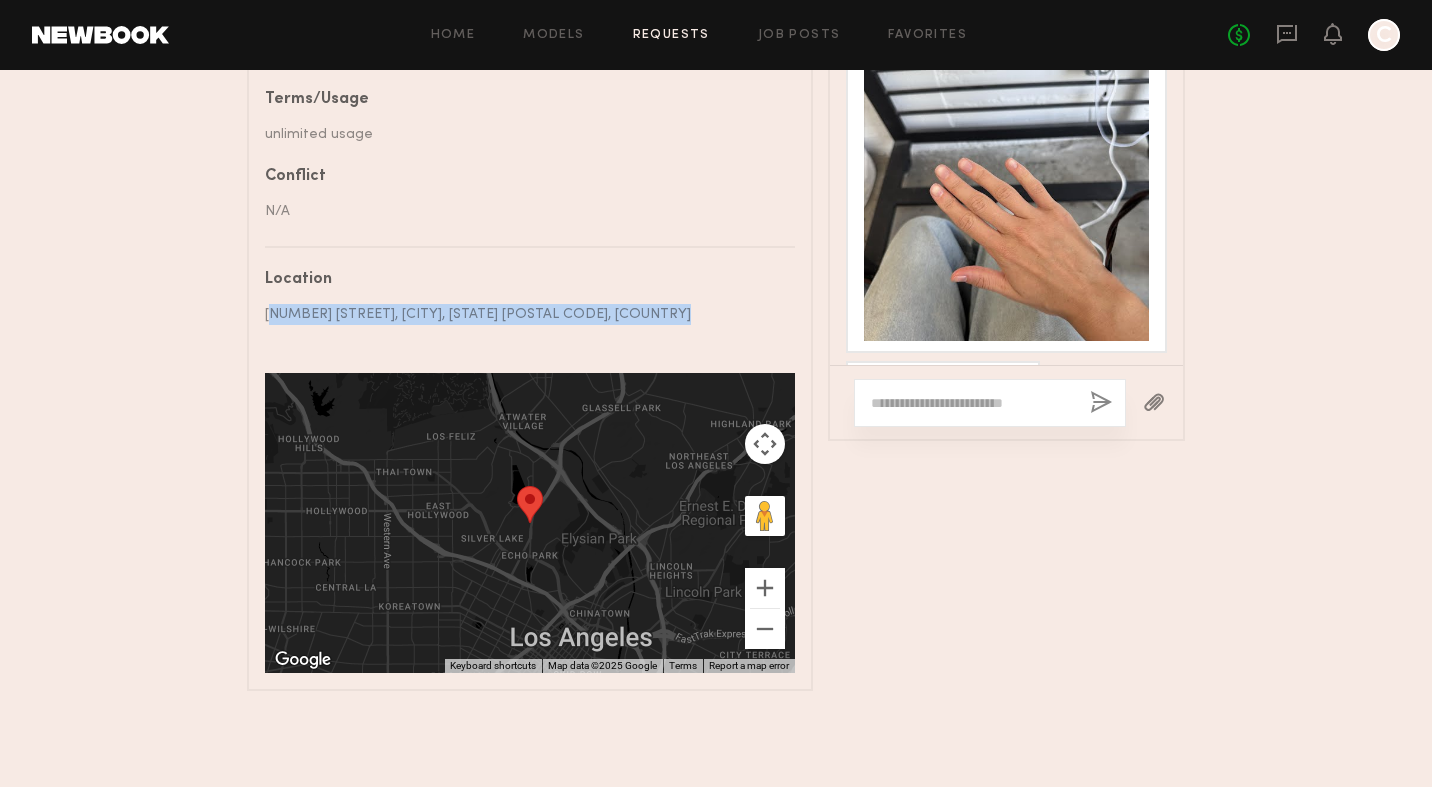 click on "[NUMBER] [STREET], [CITY], [STATE] [POSTAL CODE], [COUNTRY]" 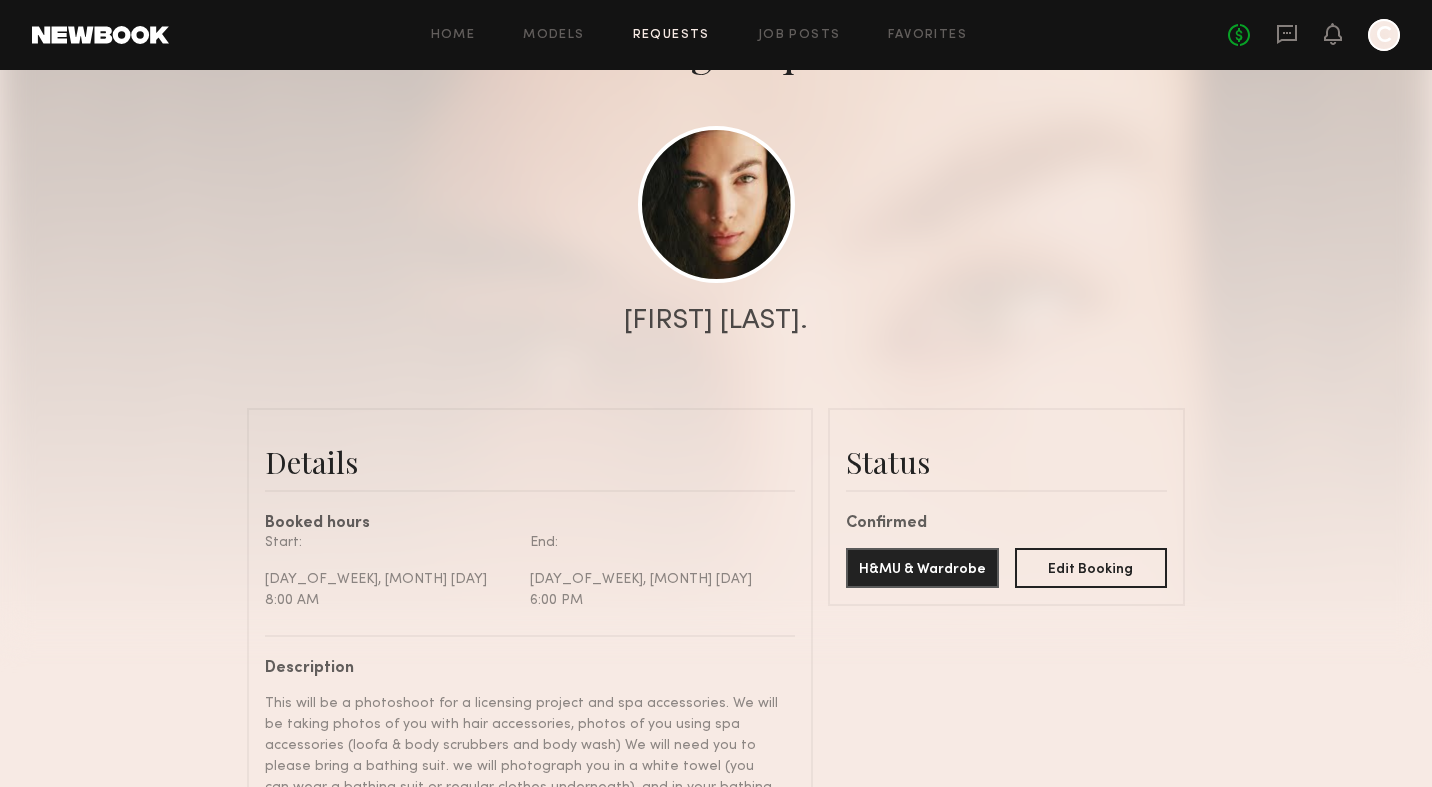 scroll, scrollTop: 202, scrollLeft: 0, axis: vertical 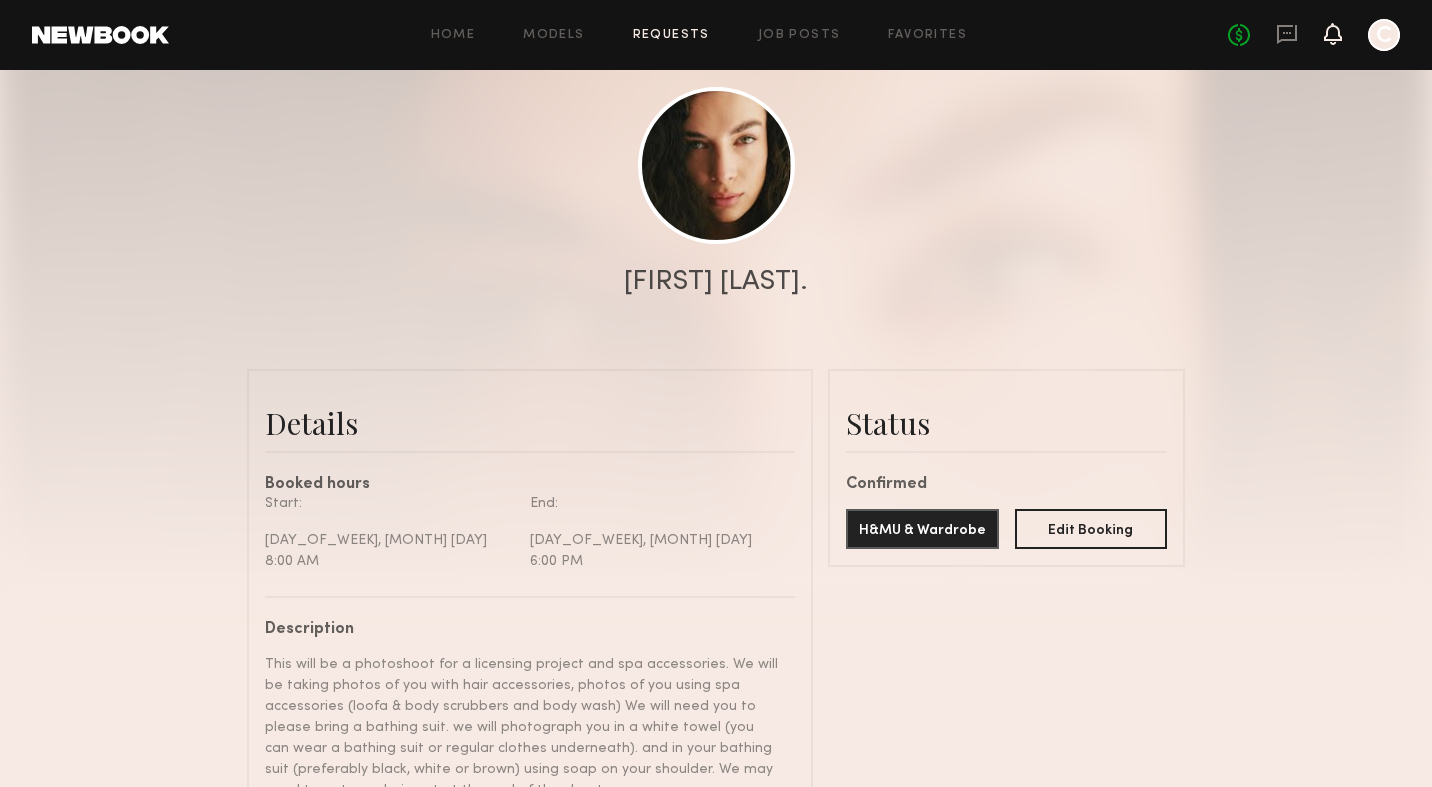 click 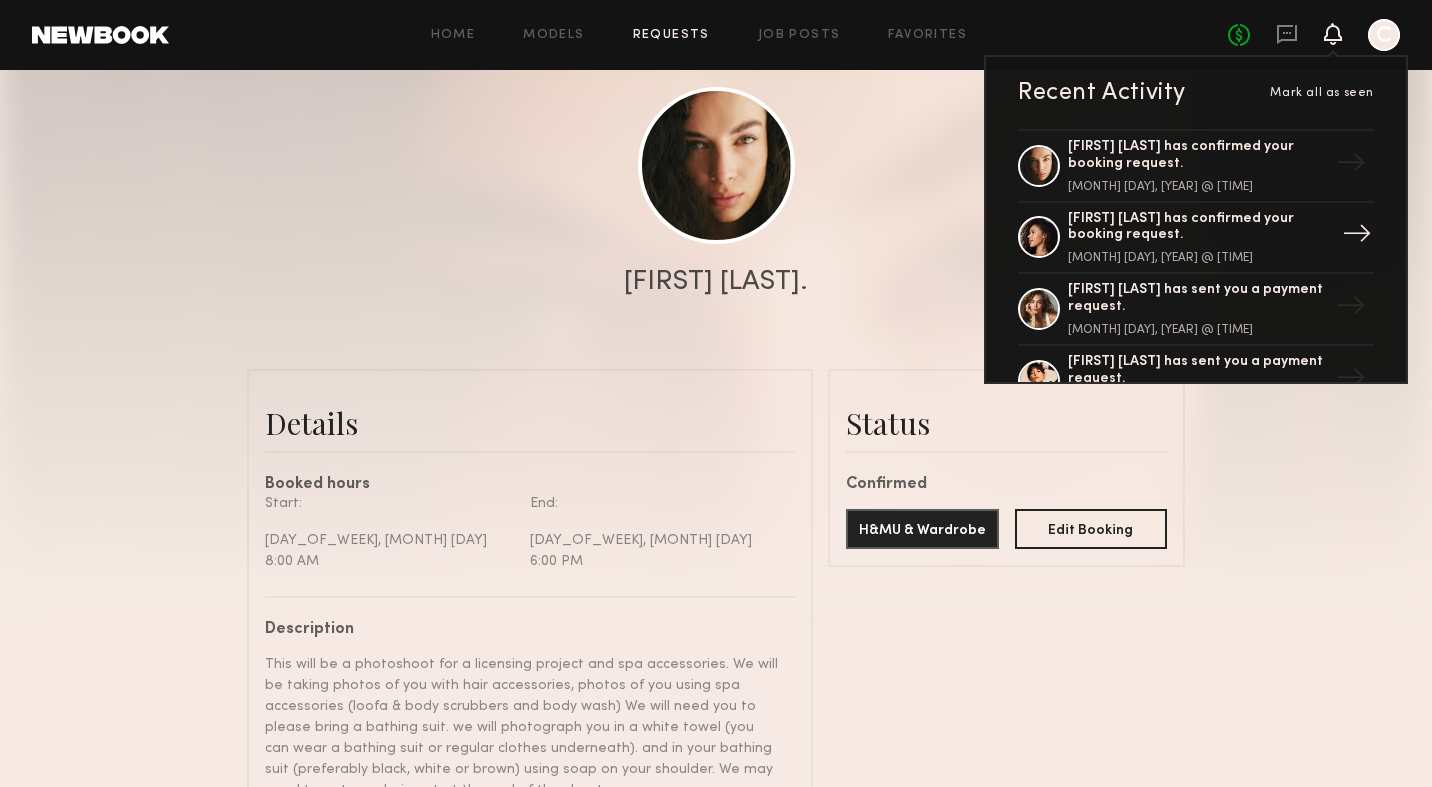 click on "[FIRST] [LAST] has confirmed your booking request." 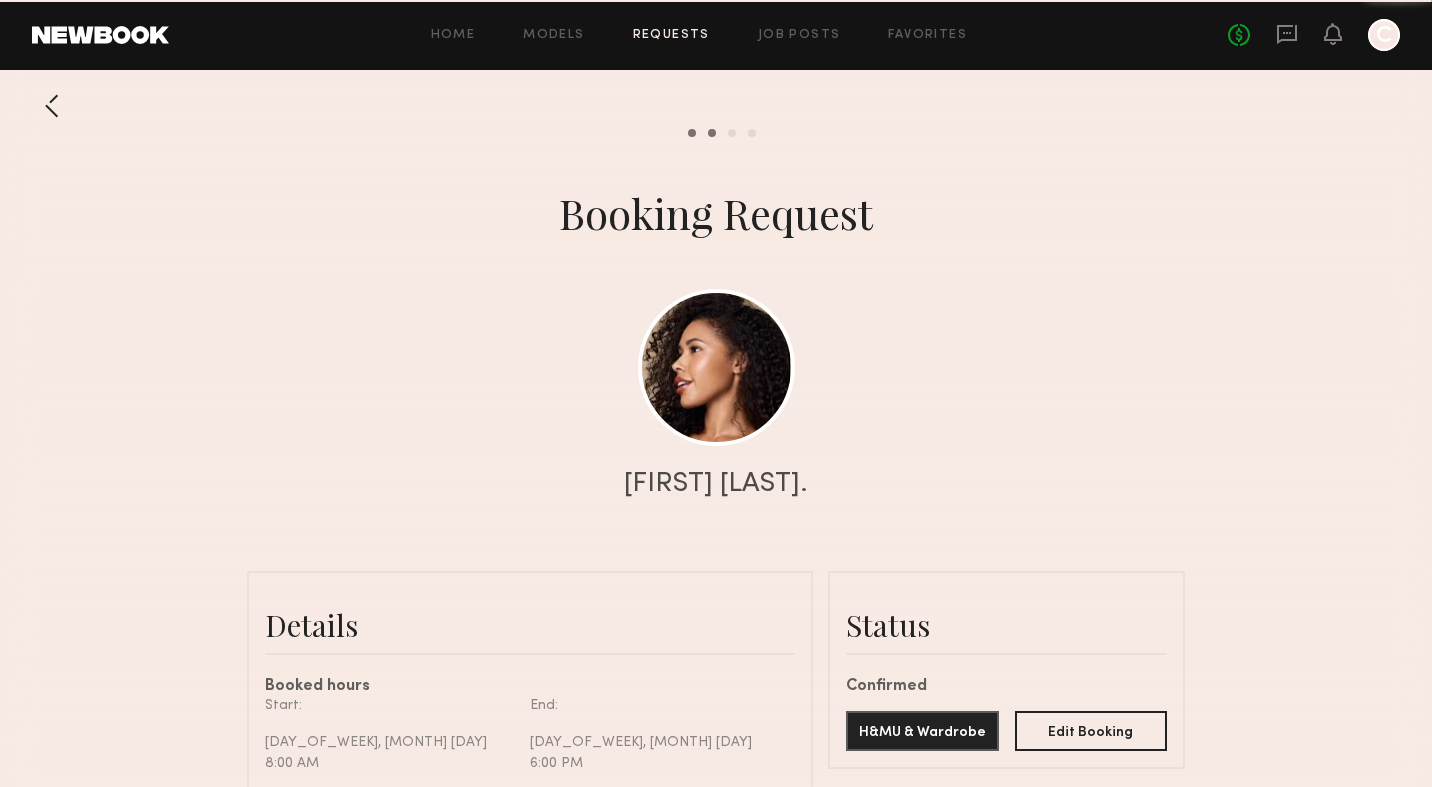 scroll, scrollTop: 2125, scrollLeft: 0, axis: vertical 